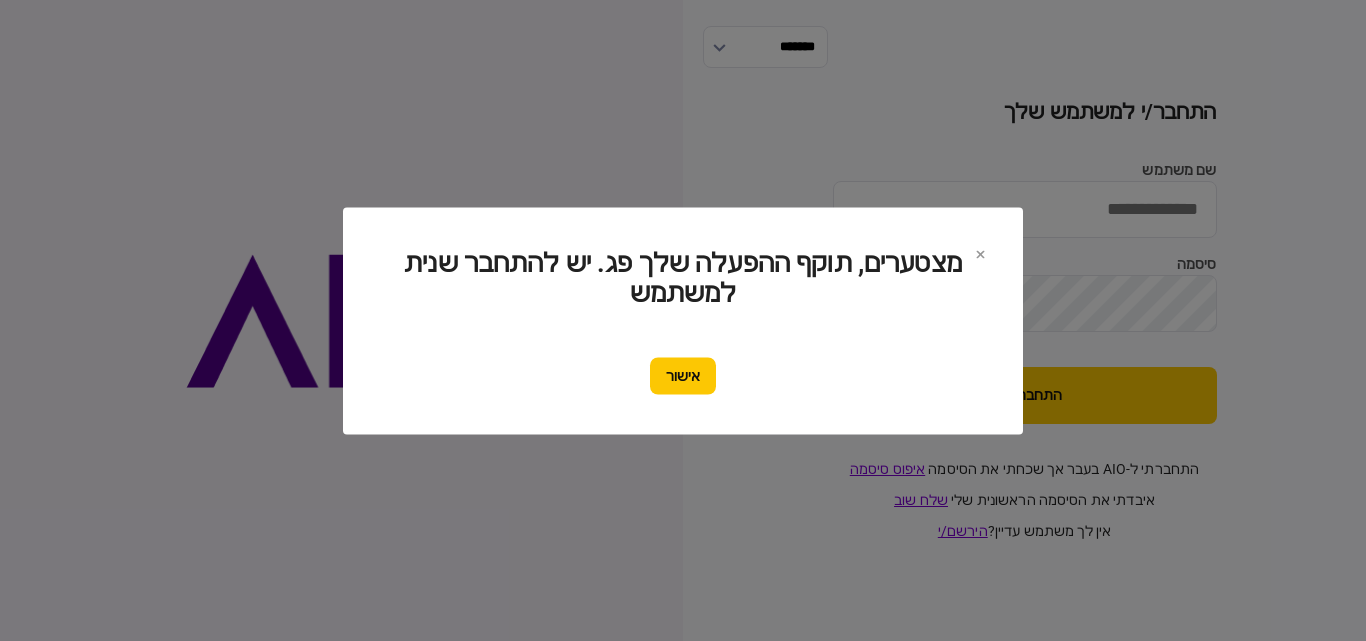 scroll, scrollTop: 0, scrollLeft: 0, axis: both 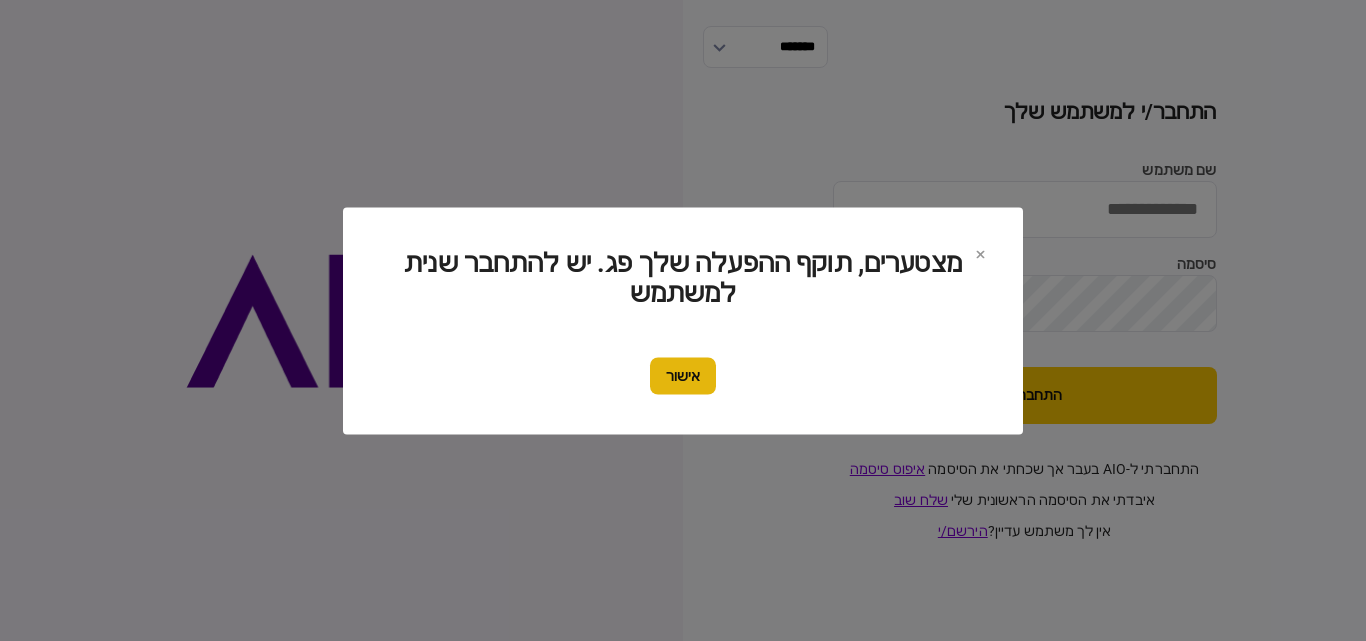 type on "**********" 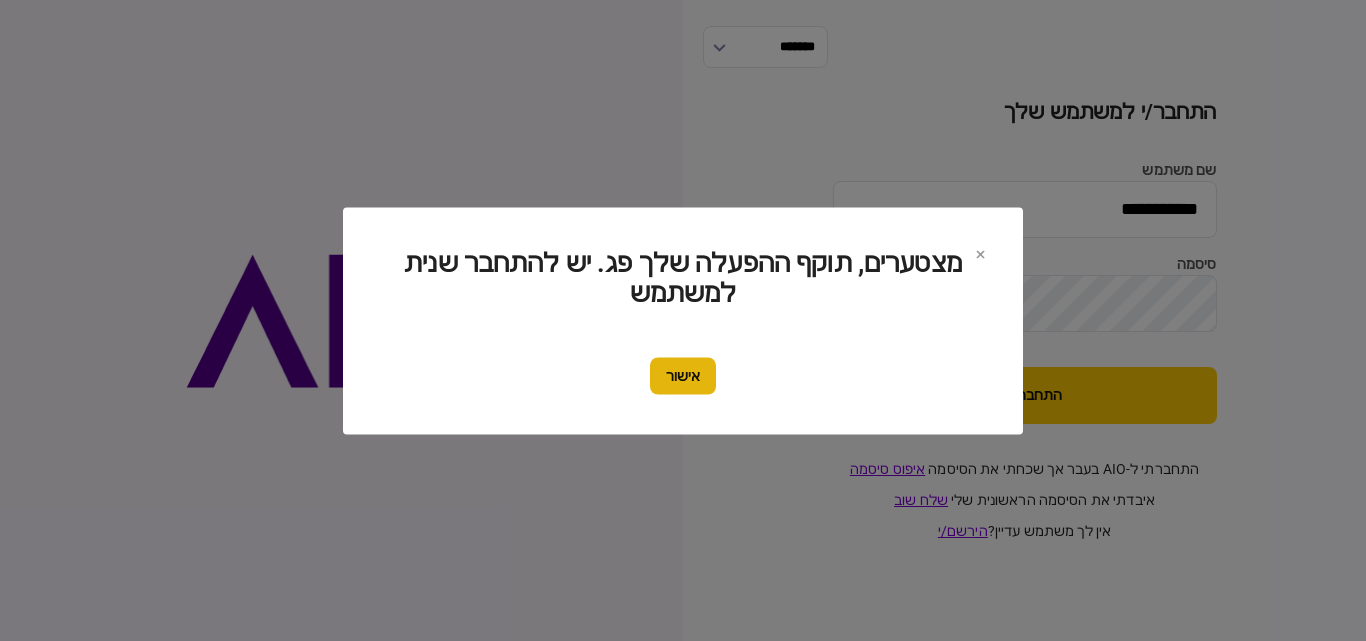 click on "אישור" at bounding box center [683, 375] 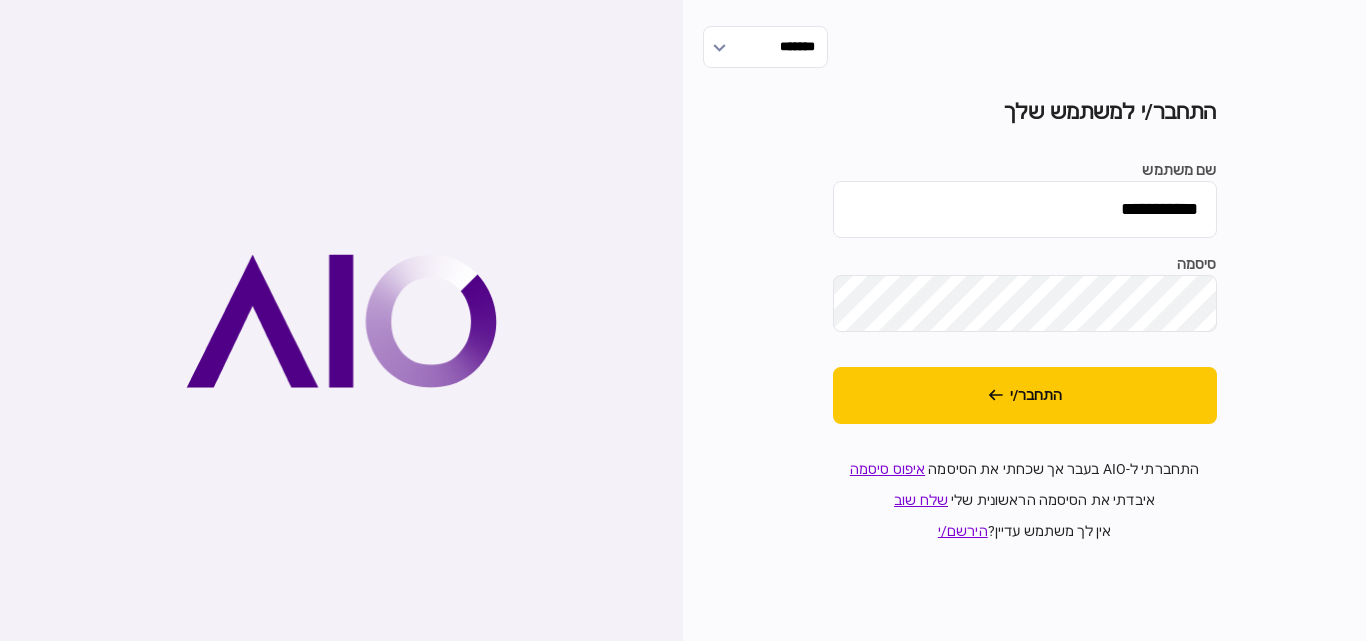 scroll, scrollTop: 0, scrollLeft: 0, axis: both 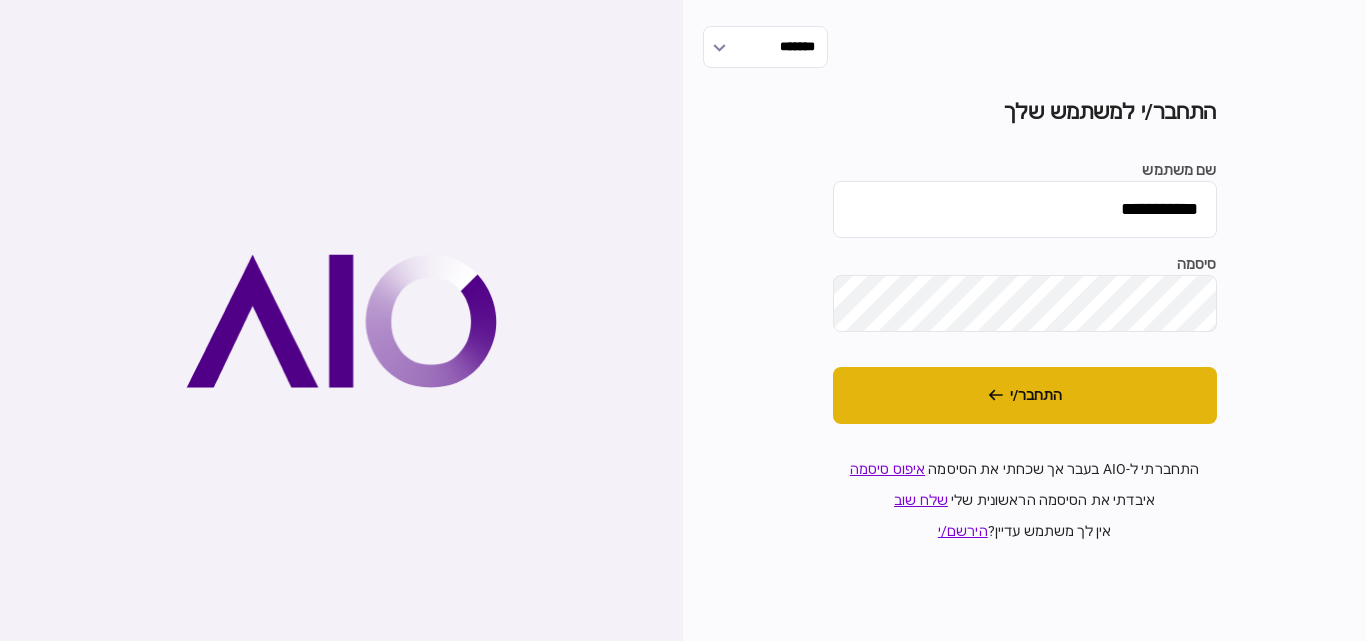 click on "התחבר/י" at bounding box center (1025, 395) 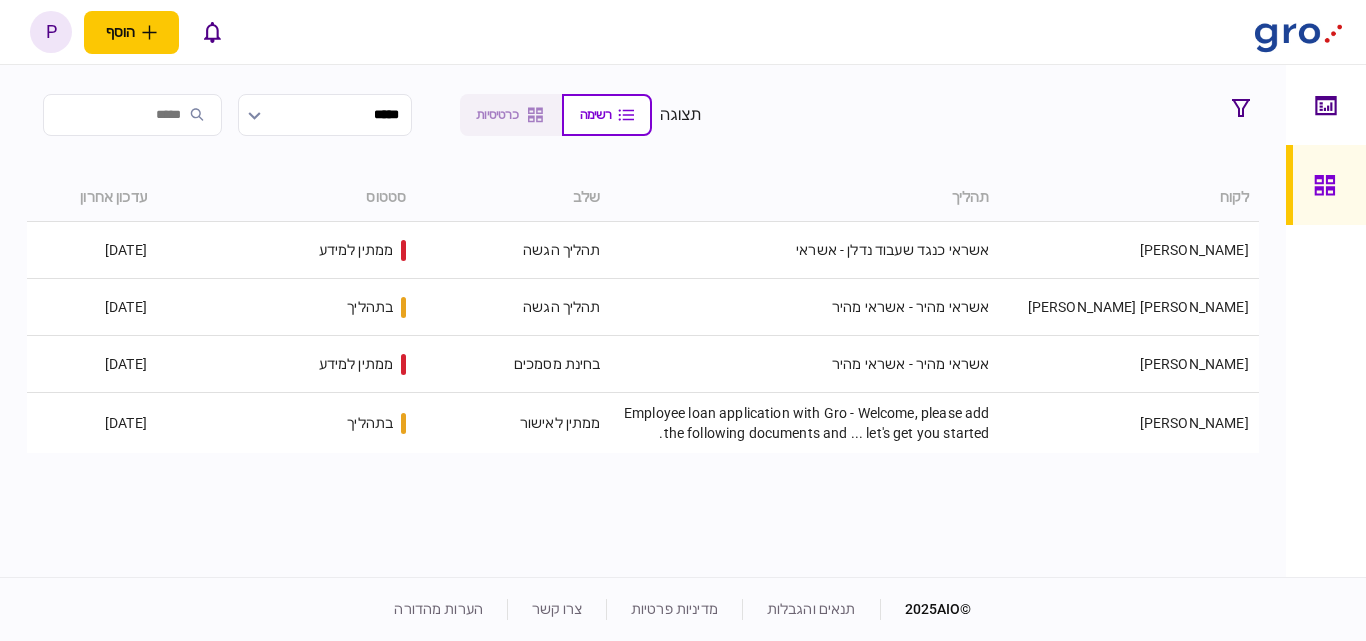 scroll, scrollTop: 0, scrollLeft: 0, axis: both 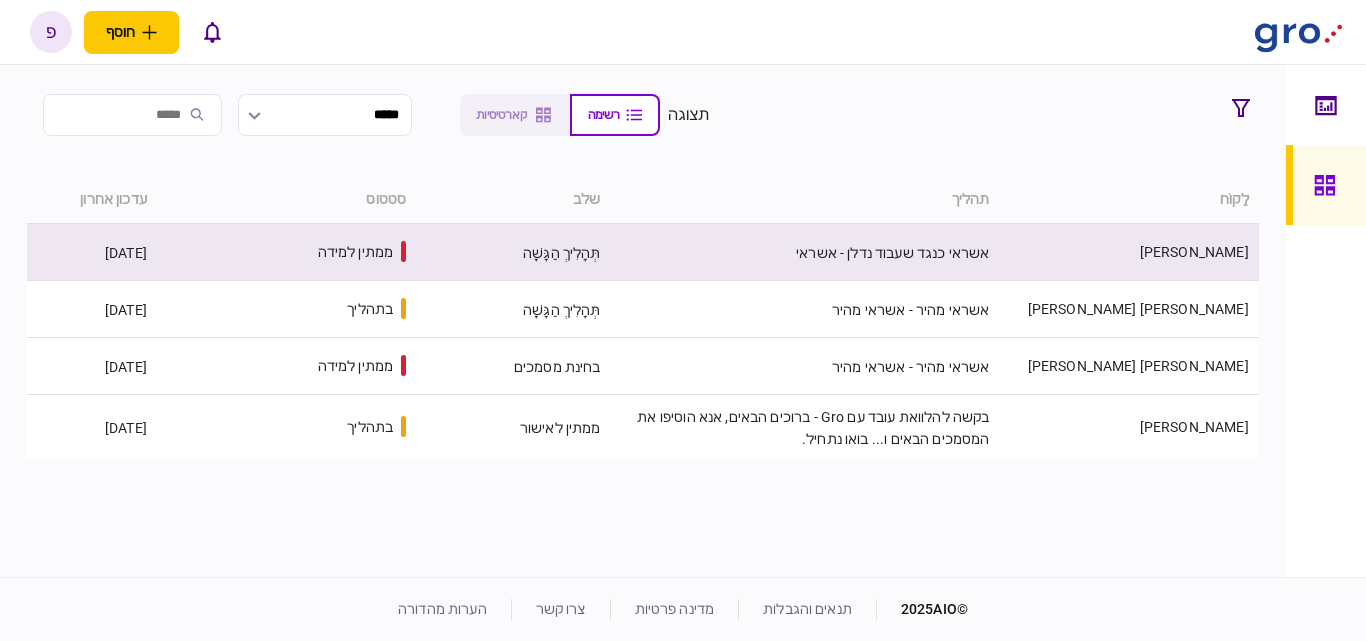 click on "אשראי כנגד שעבוד נדלן - אשראי" at bounding box center (892, 253) 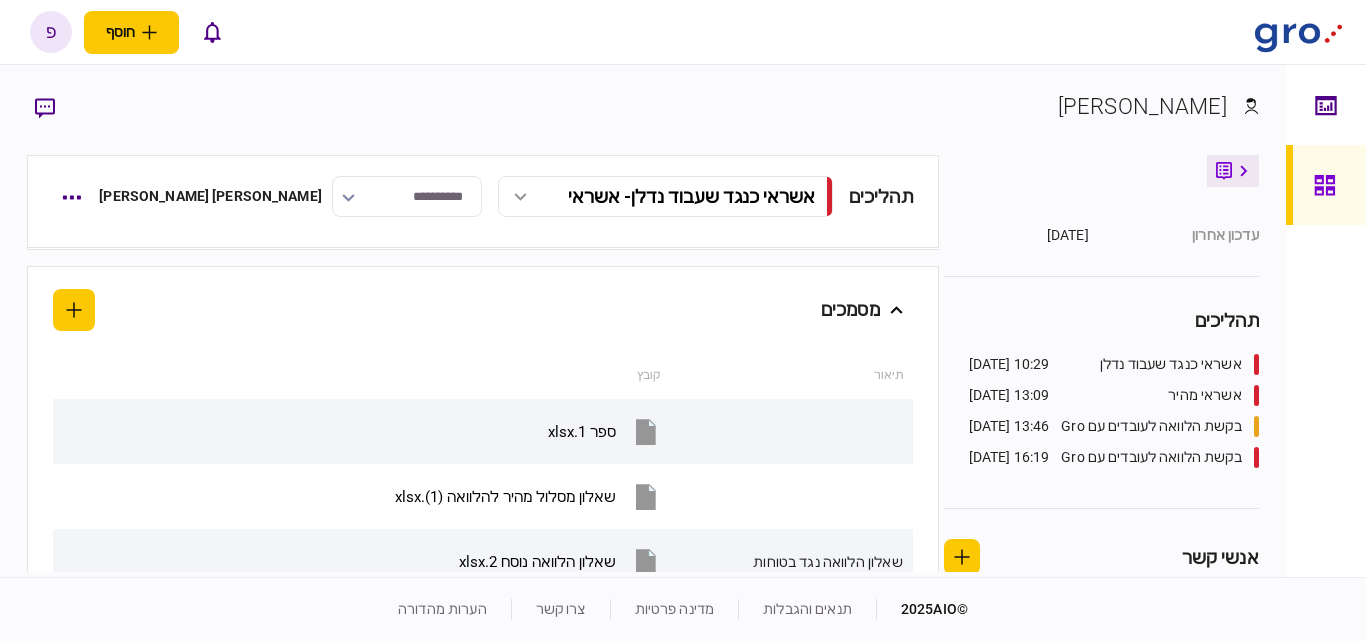 scroll, scrollTop: 370, scrollLeft: 0, axis: vertical 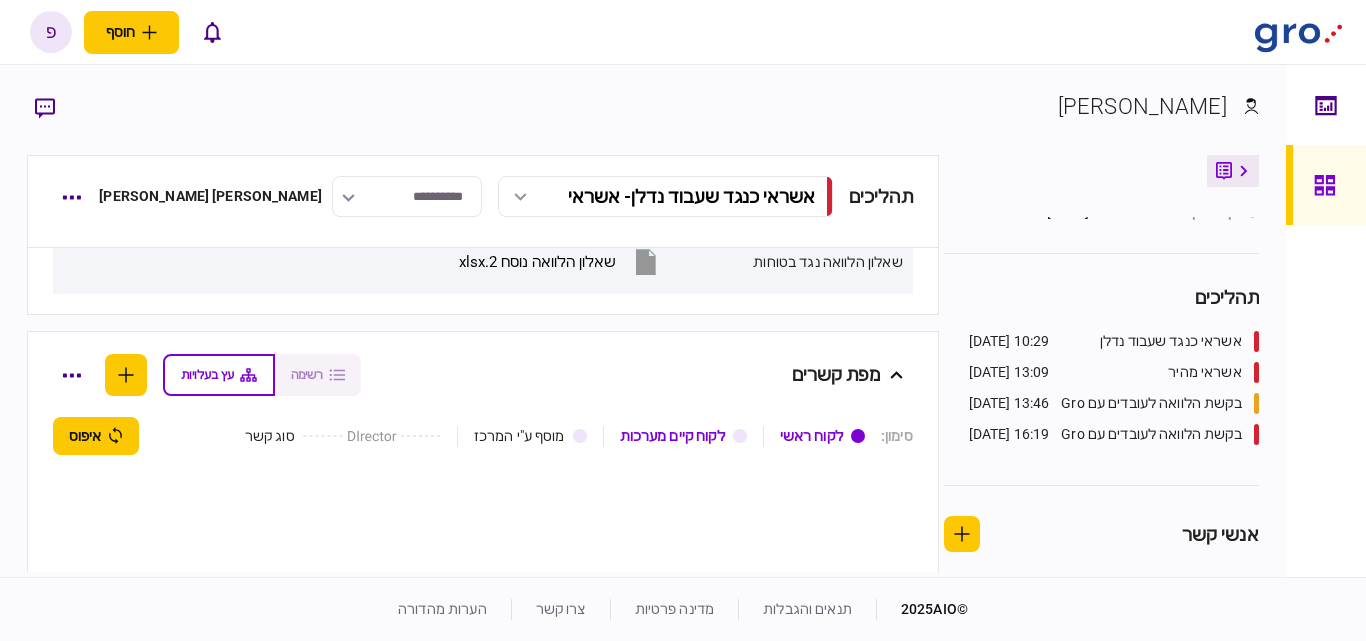 click on "בקשת הלוואה לעובדים עם Gro" at bounding box center (1151, 434) 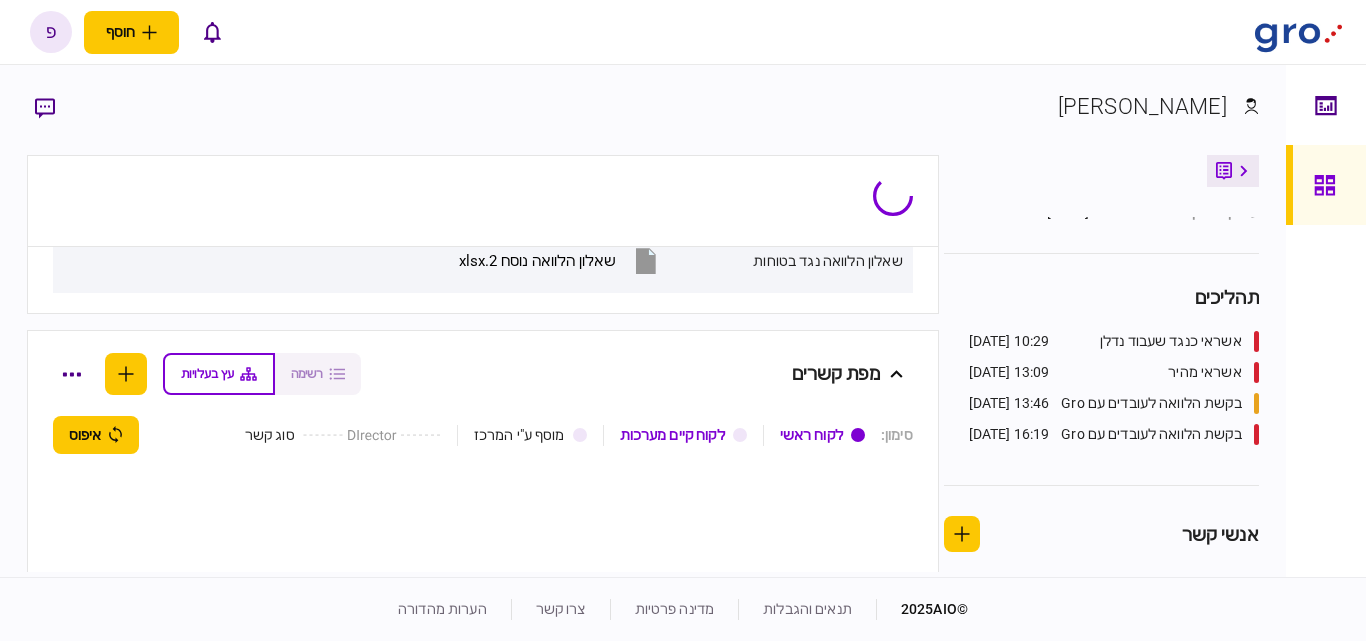 scroll, scrollTop: 300, scrollLeft: 0, axis: vertical 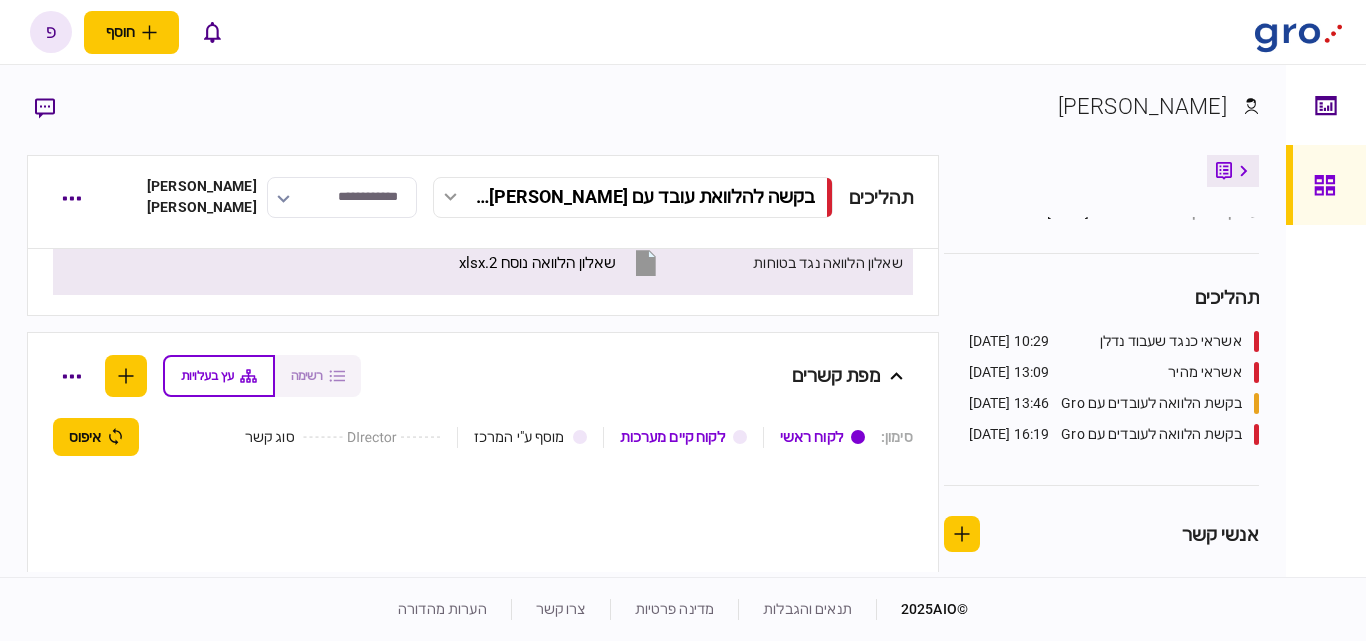 click on "שאלון הלוואה נוסח 2.xlsx" at bounding box center (537, 263) 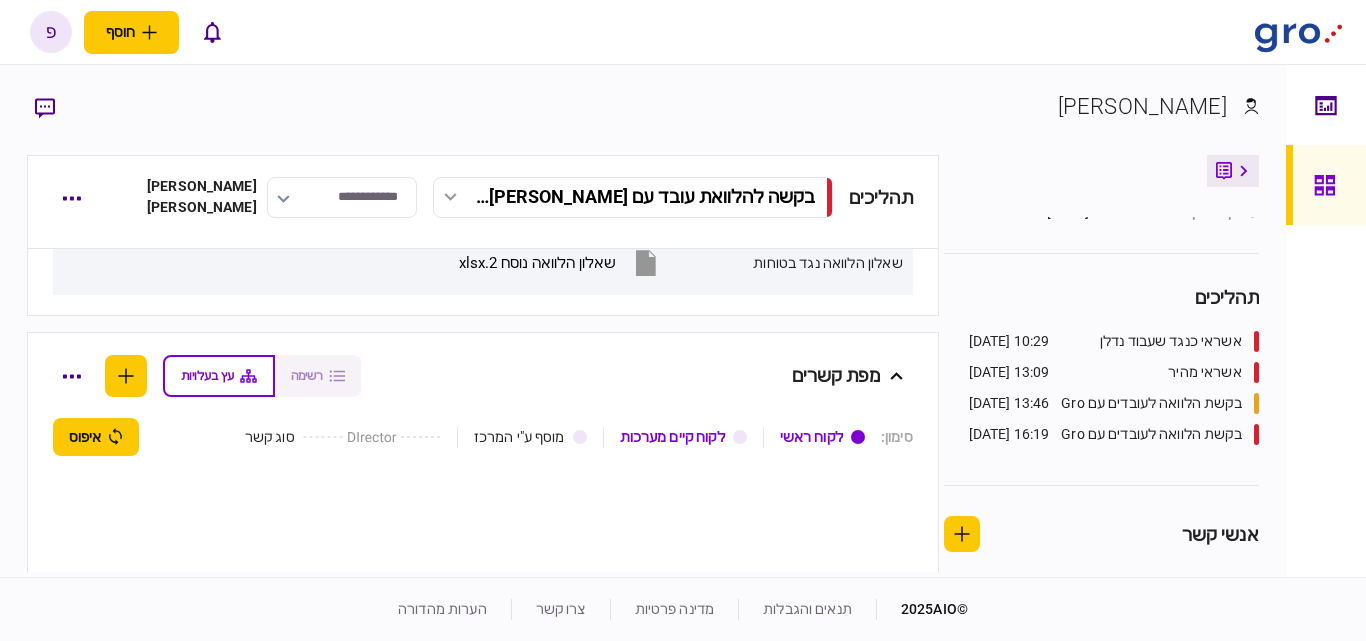 click on "אשראי כנגד שעבוד נדלן 10:29 [DATE]" at bounding box center [1101, 346] 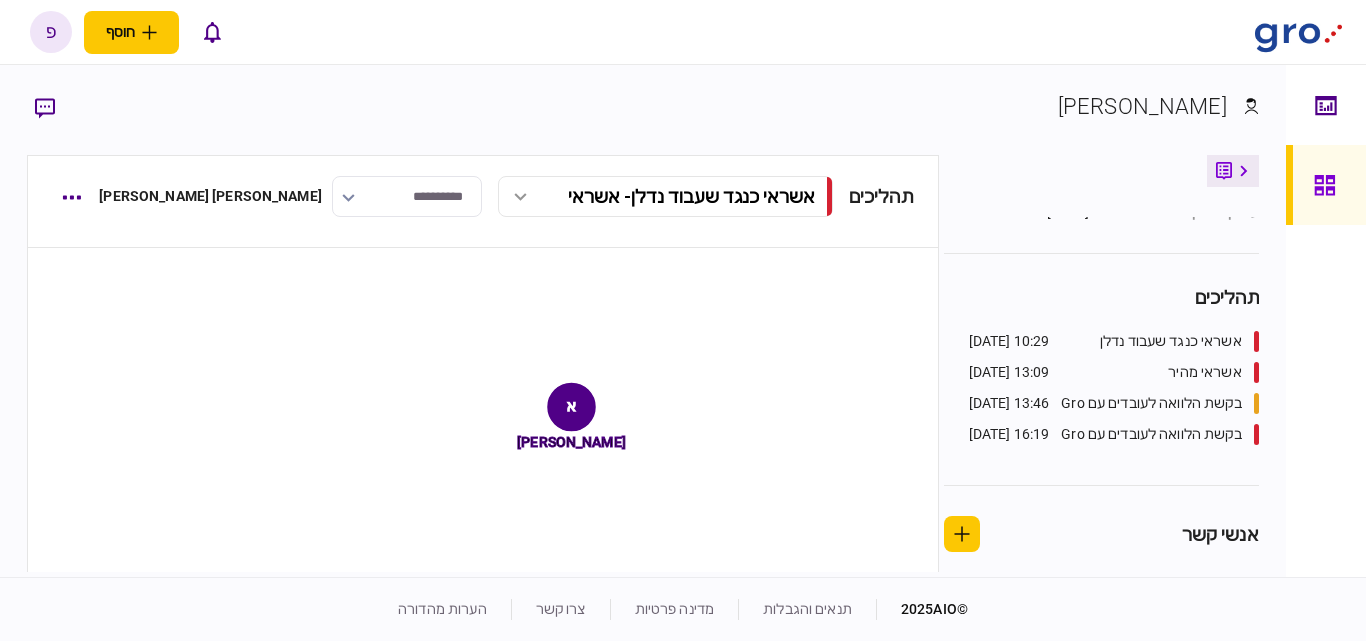 scroll, scrollTop: 413, scrollLeft: 0, axis: vertical 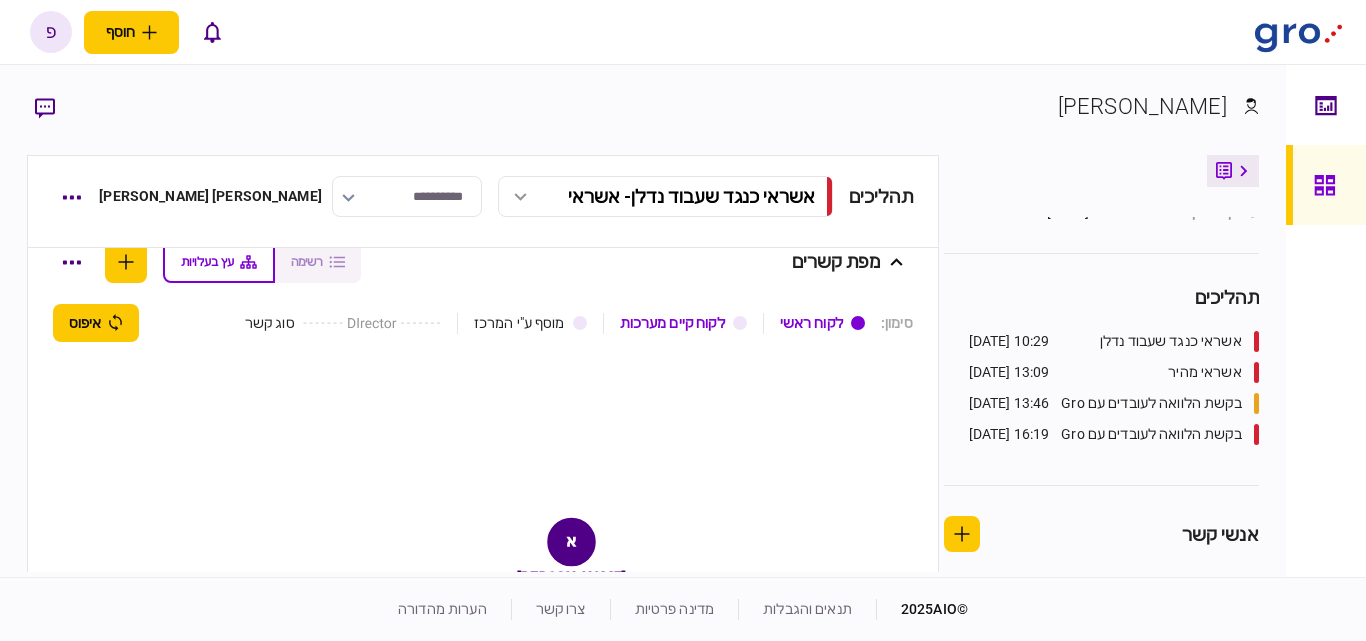 click on "לקוח קיים מערכות" at bounding box center [672, 323] 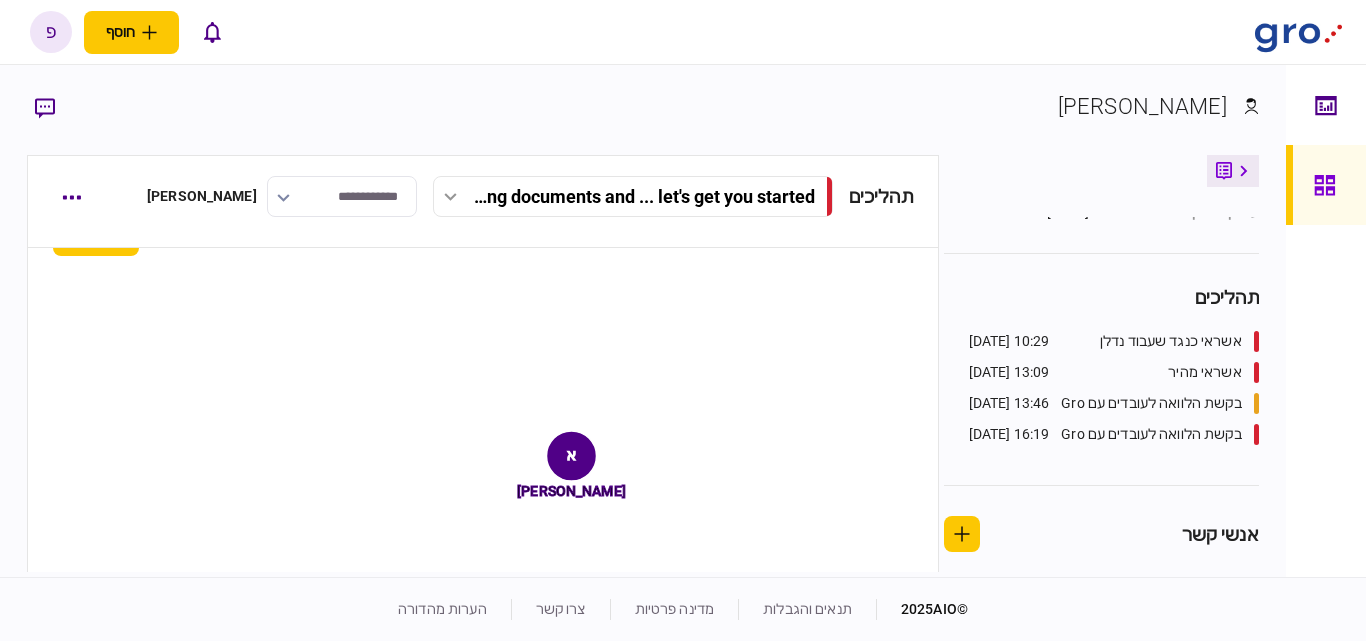 scroll, scrollTop: 413, scrollLeft: 0, axis: vertical 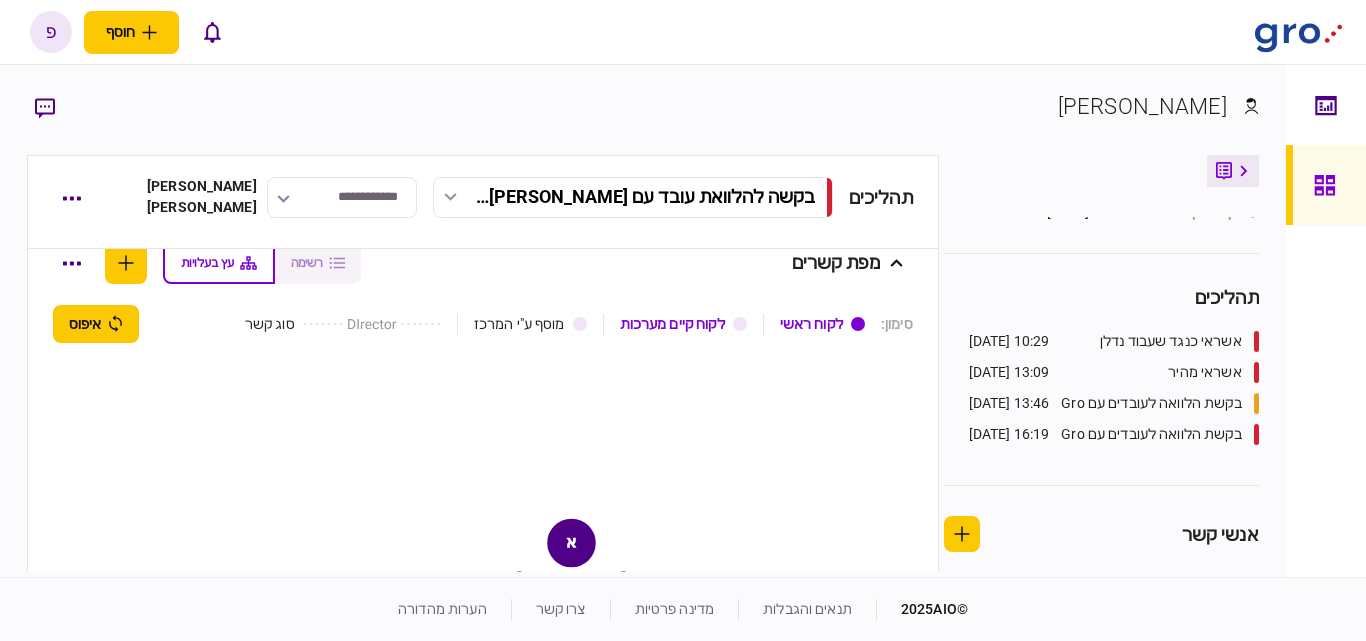 click on "**********" at bounding box center (342, 197) 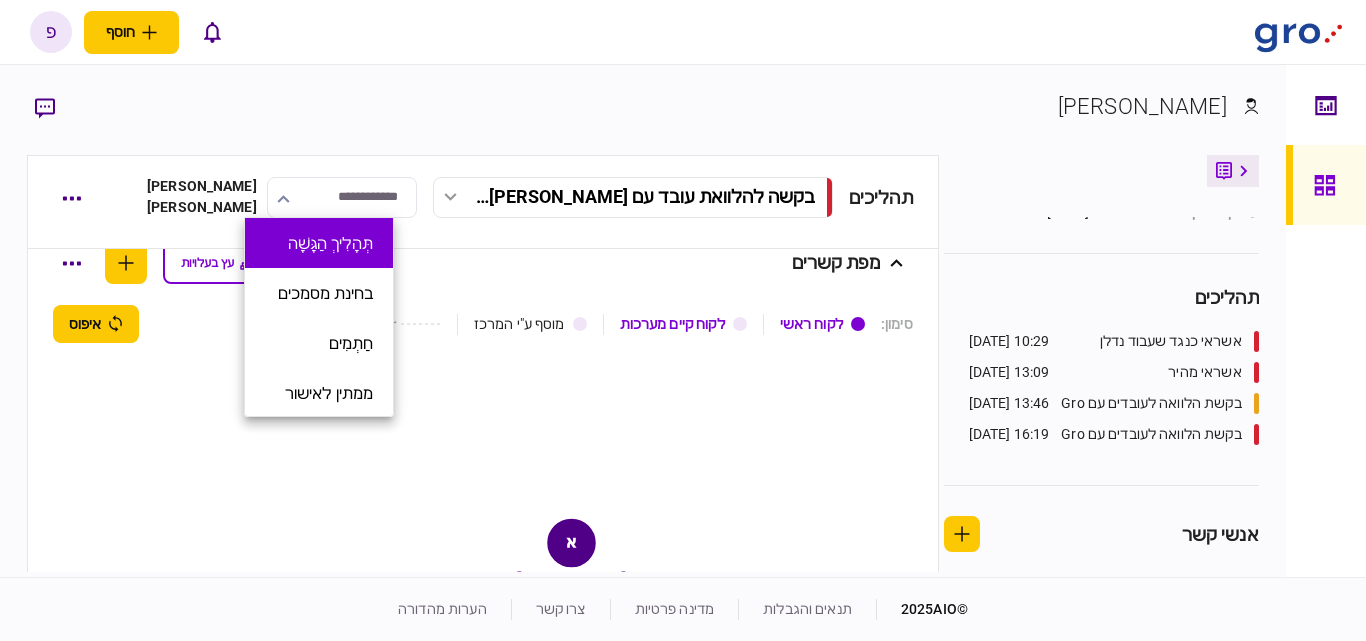 click on "תְּהָלִיךְ הַגָּשָׁה" at bounding box center (330, 243) 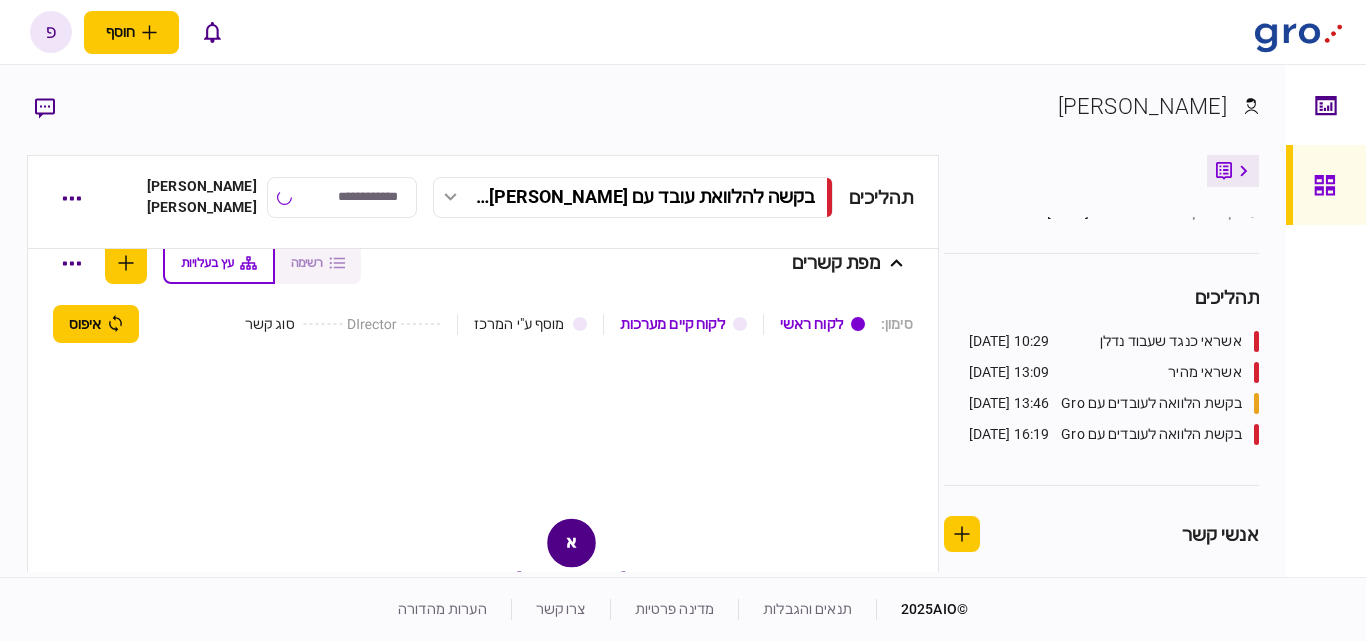 type on "**********" 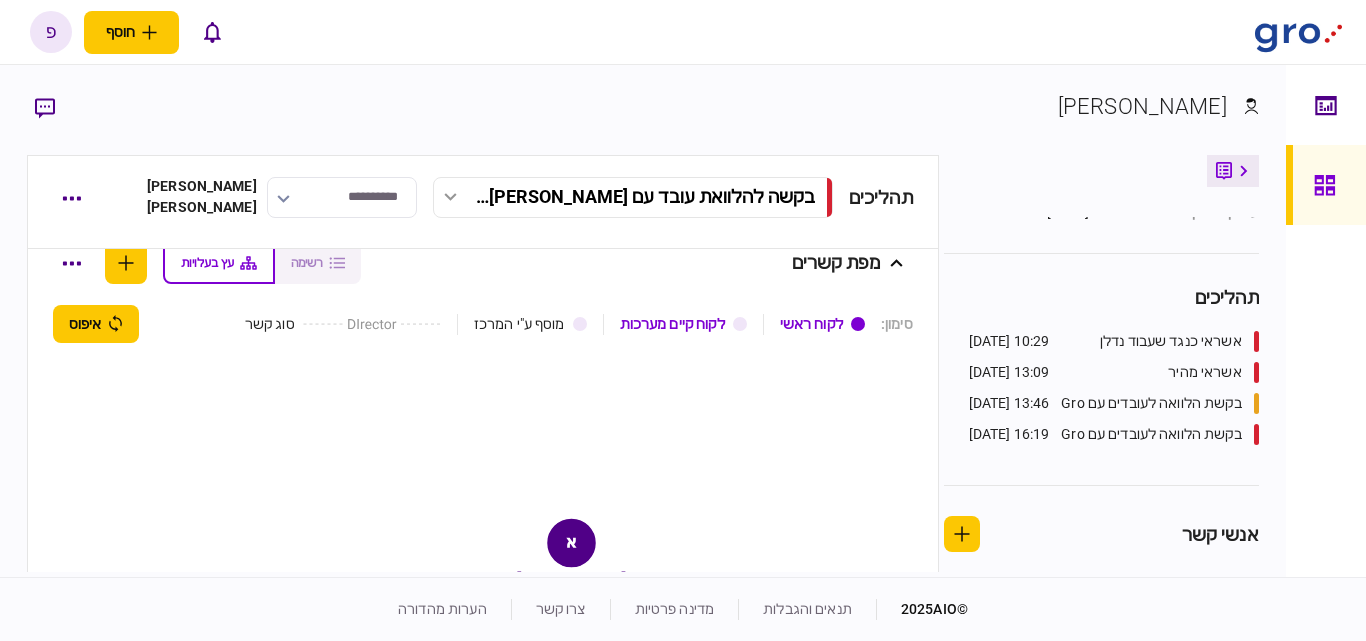 click on "[PERSON_NAME] [PERSON_NAME]" at bounding box center [202, 196] 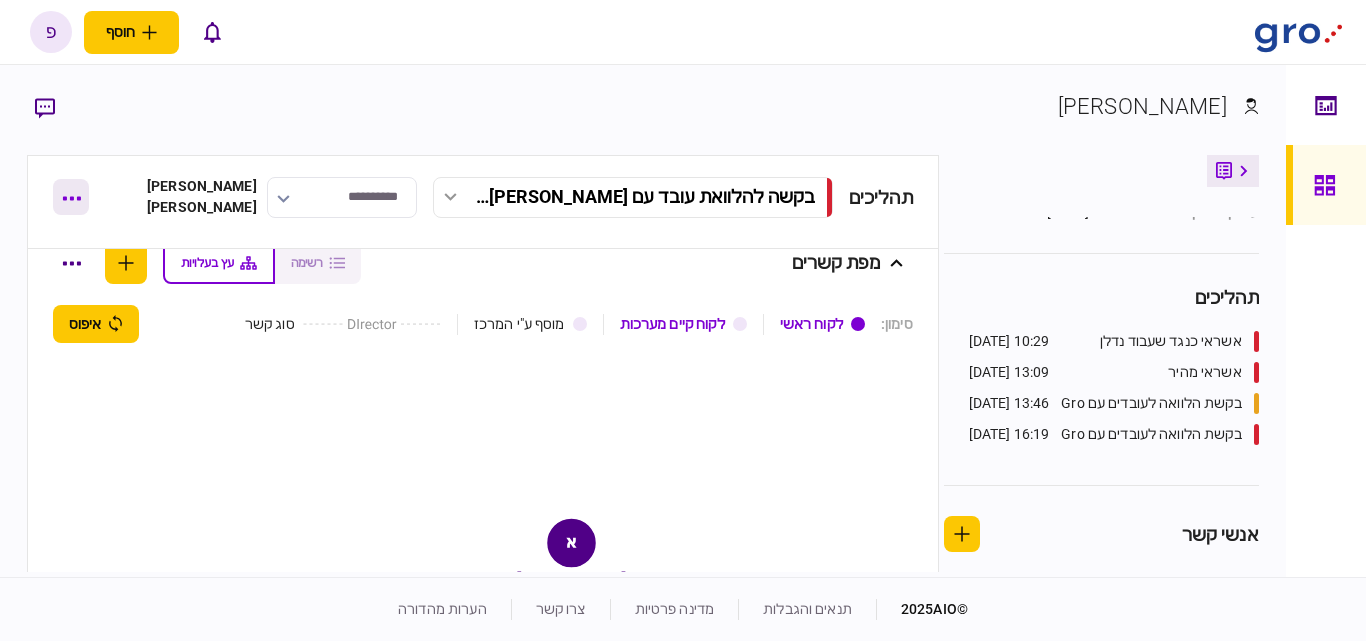 click at bounding box center (71, 197) 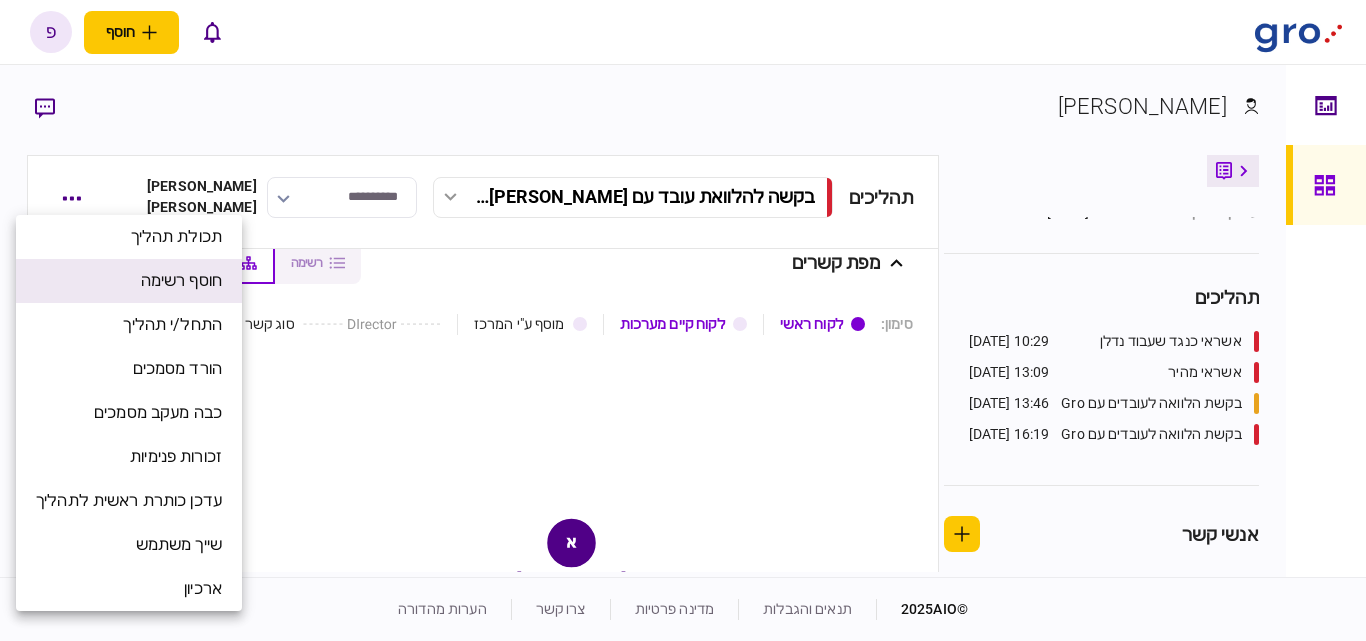 click on "חוסף רשימה" at bounding box center [181, 280] 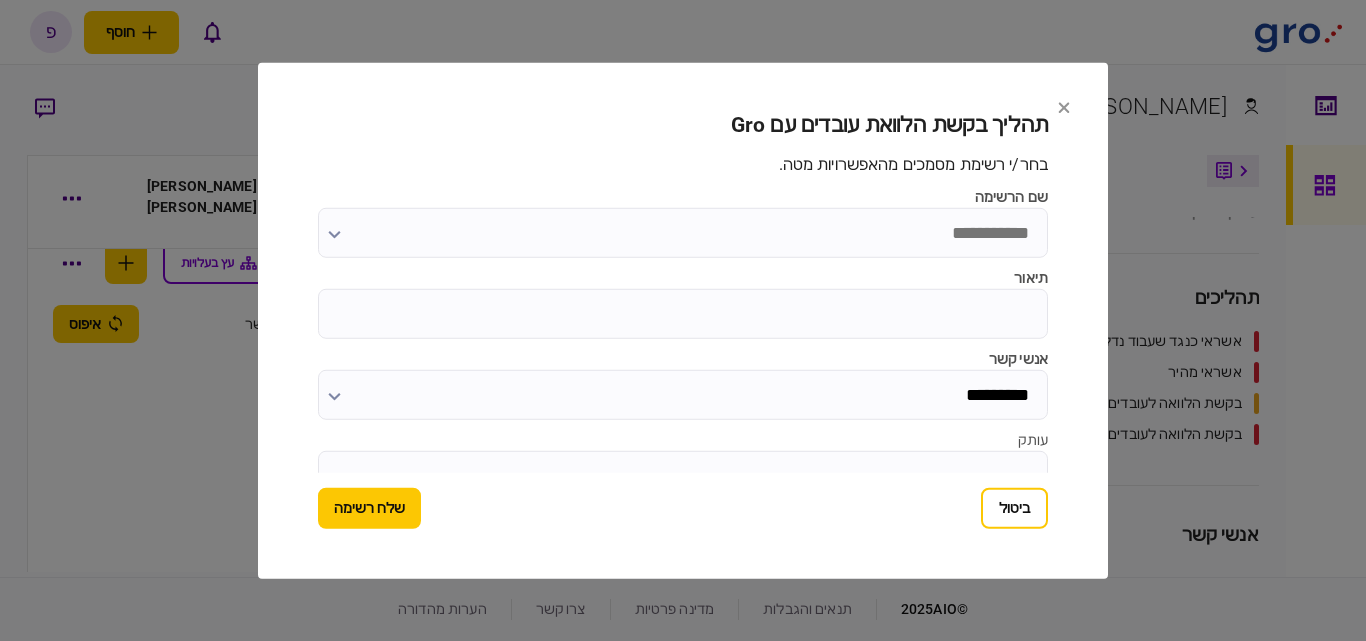 click on "שם הרשימה" at bounding box center [683, 232] 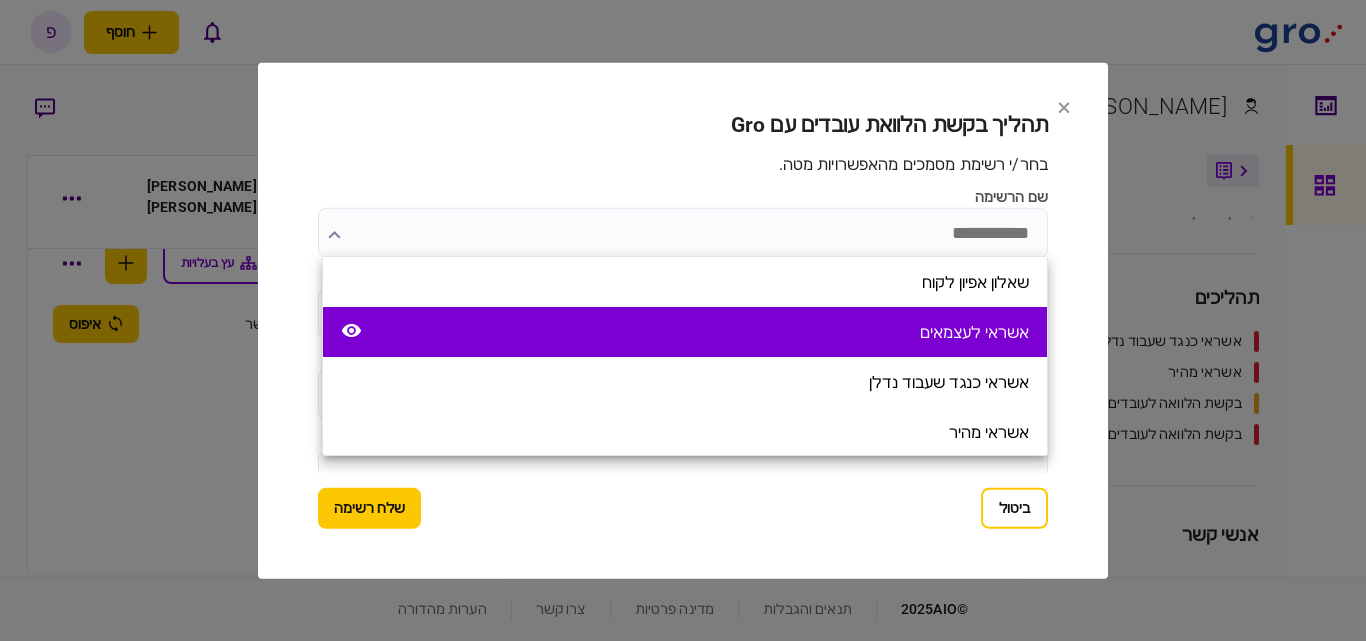 click on "אשראי לעצמאים" at bounding box center (974, 332) 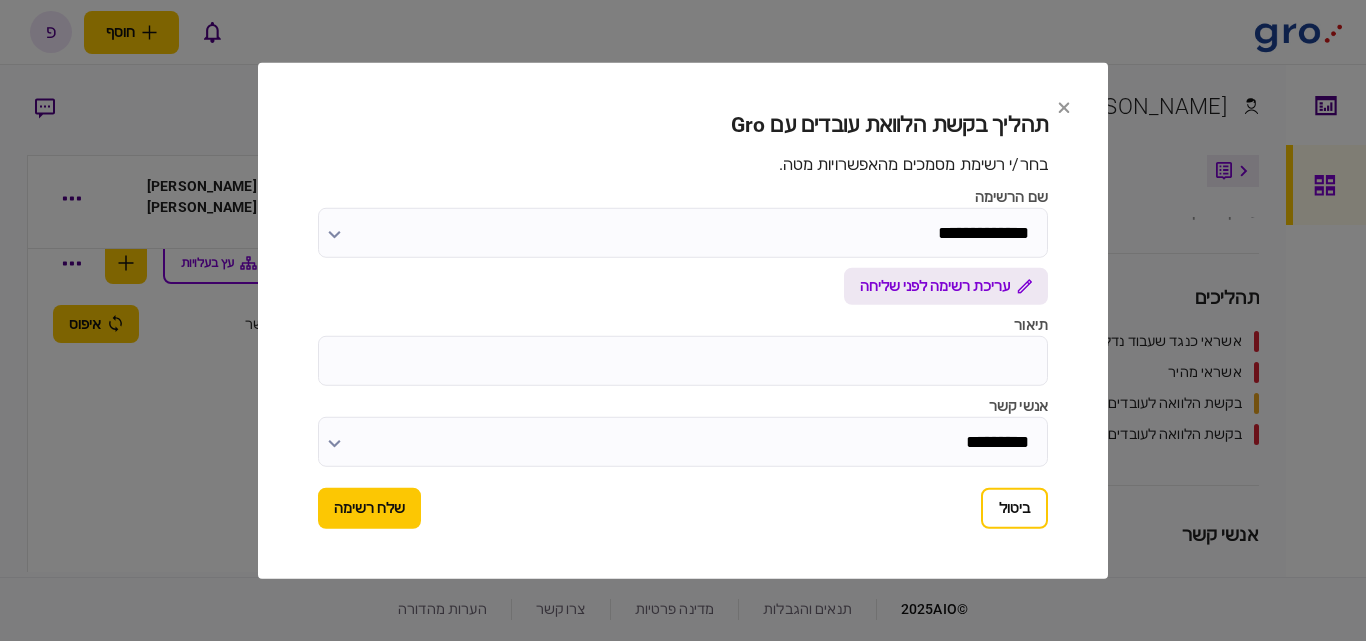 click on "עריכת רשימה לפני שליחה" at bounding box center [935, 285] 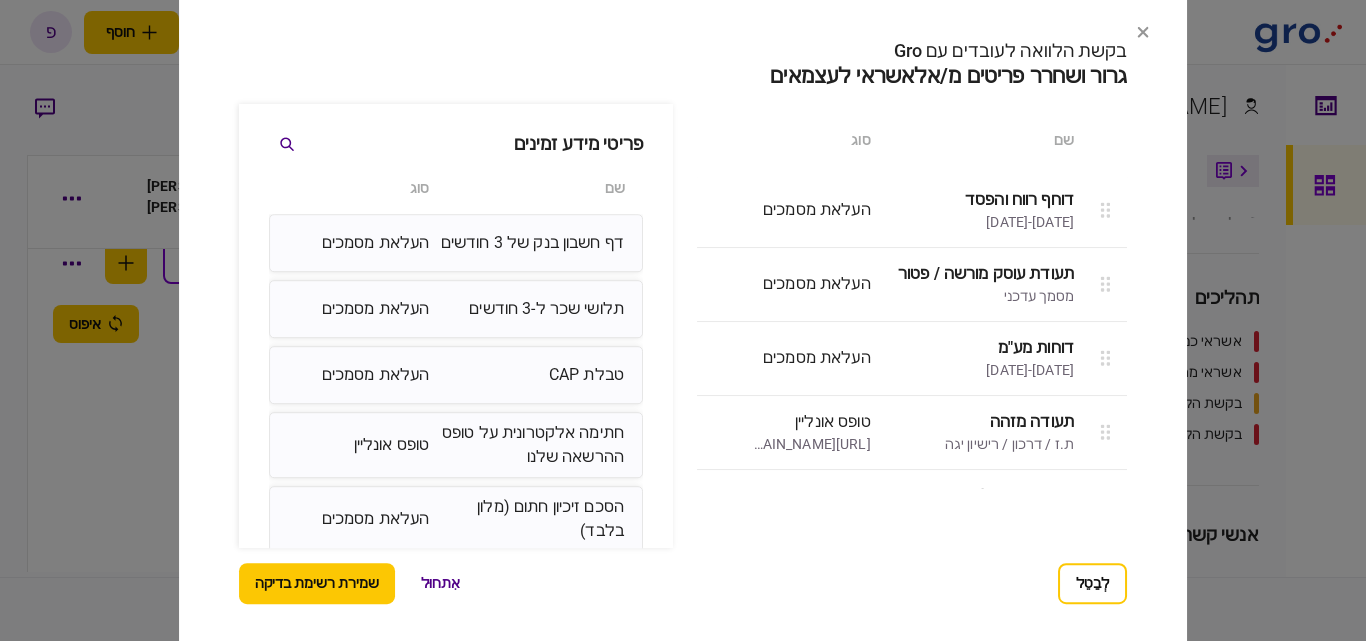 scroll, scrollTop: 700, scrollLeft: 0, axis: vertical 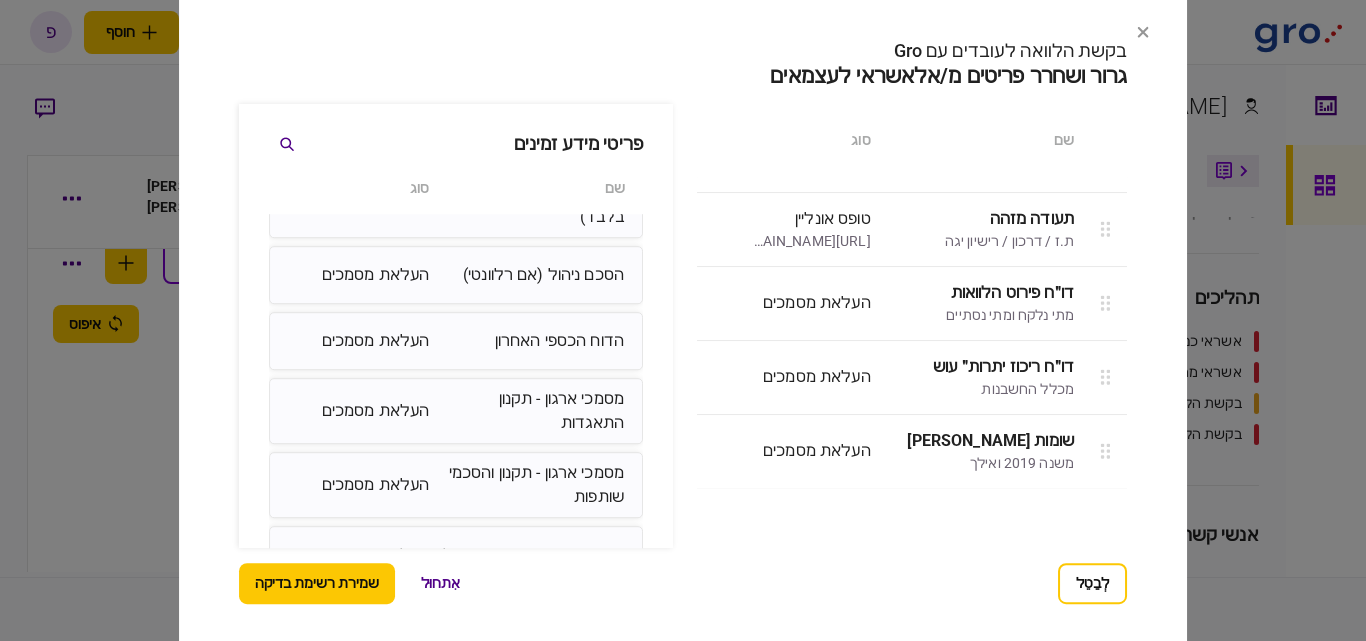 click on "הסכם ניהול (אם רלוונטי)" at bounding box center [543, 274] 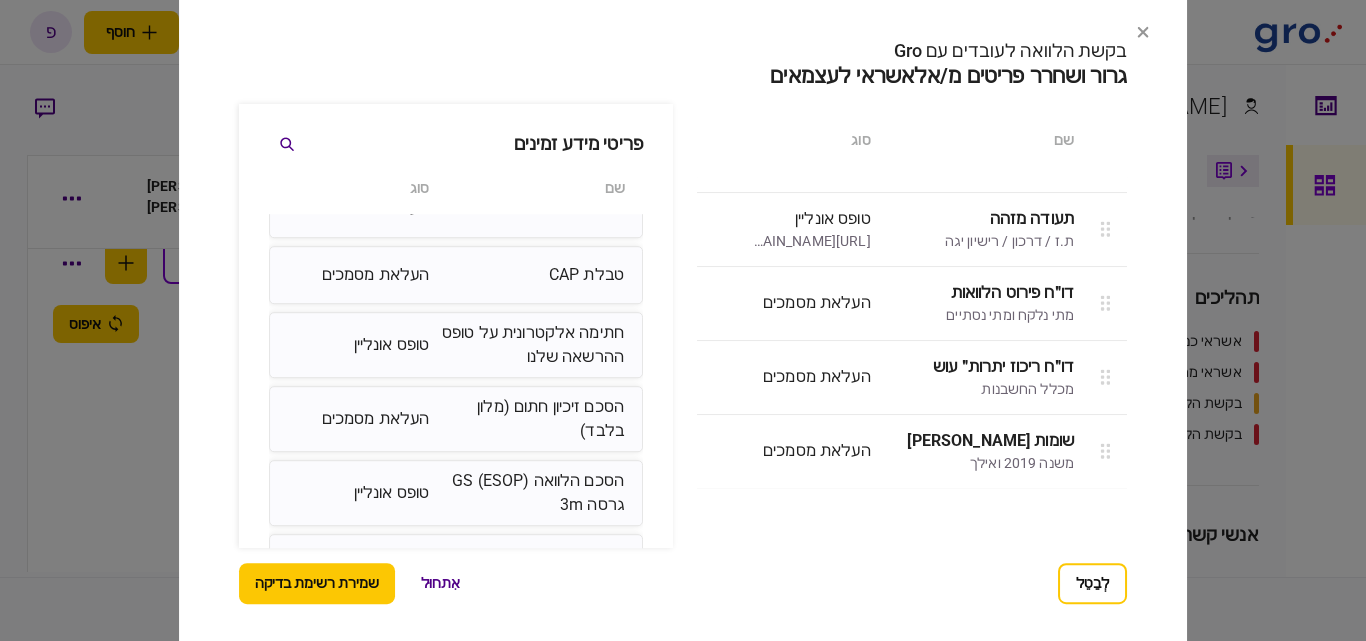 scroll, scrollTop: 0, scrollLeft: 0, axis: both 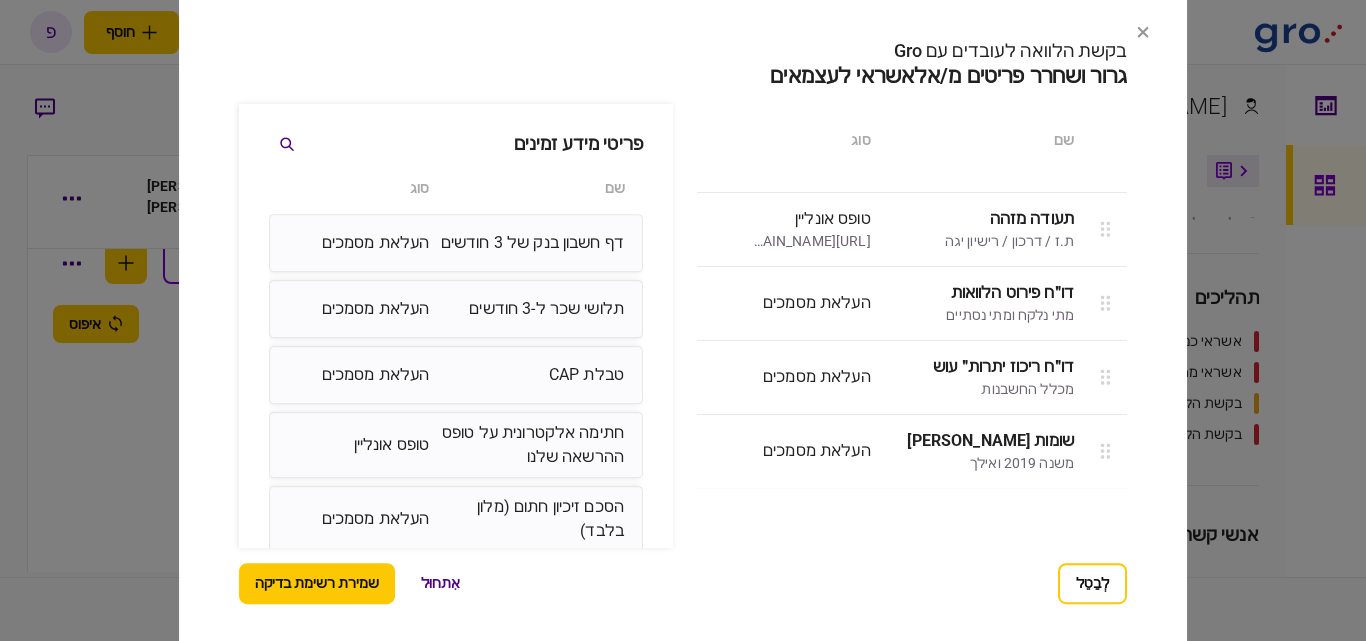 click on "דף חשבון בנק של 3 חודשים" at bounding box center [532, 242] 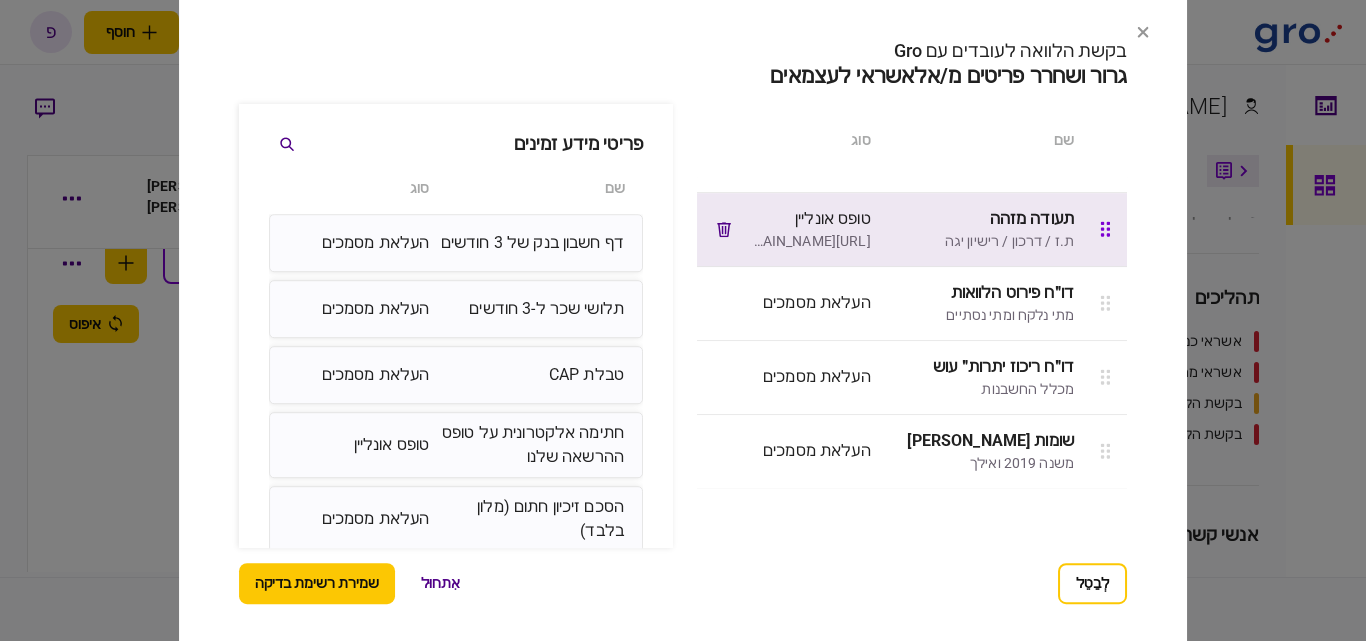 click on "תעודה מזהה" at bounding box center (1032, 218) 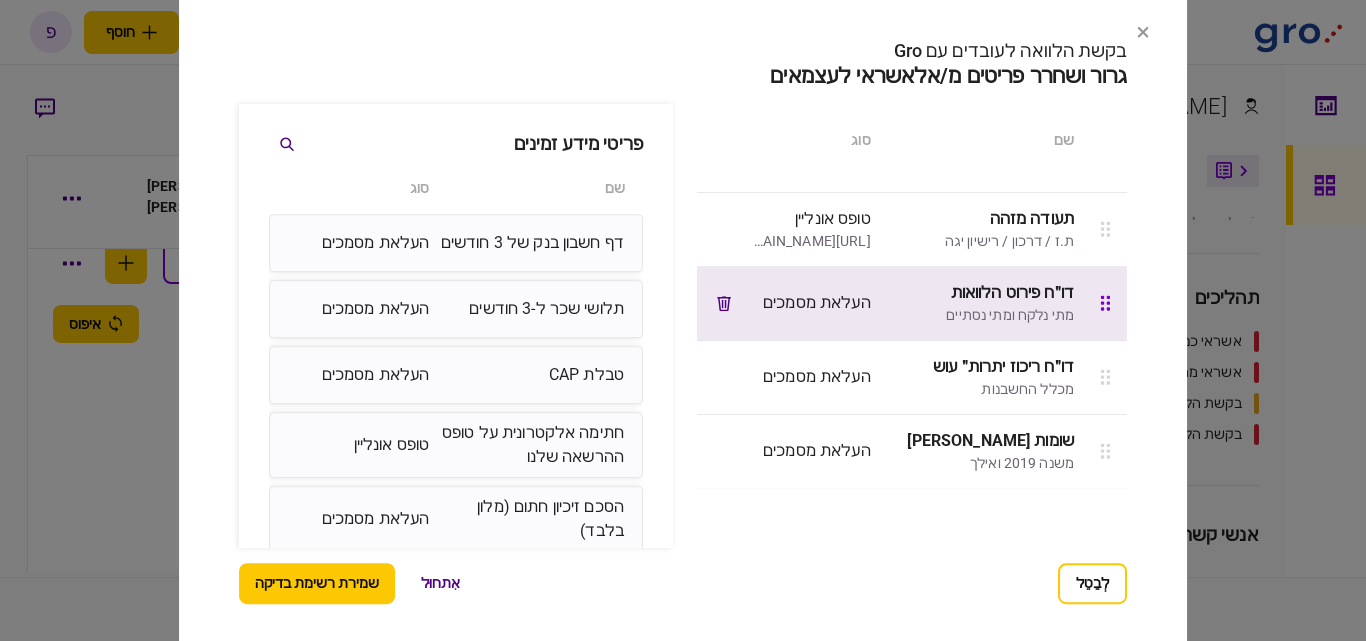 click on "דו״ח פירוט הלוואות" at bounding box center [1012, 292] 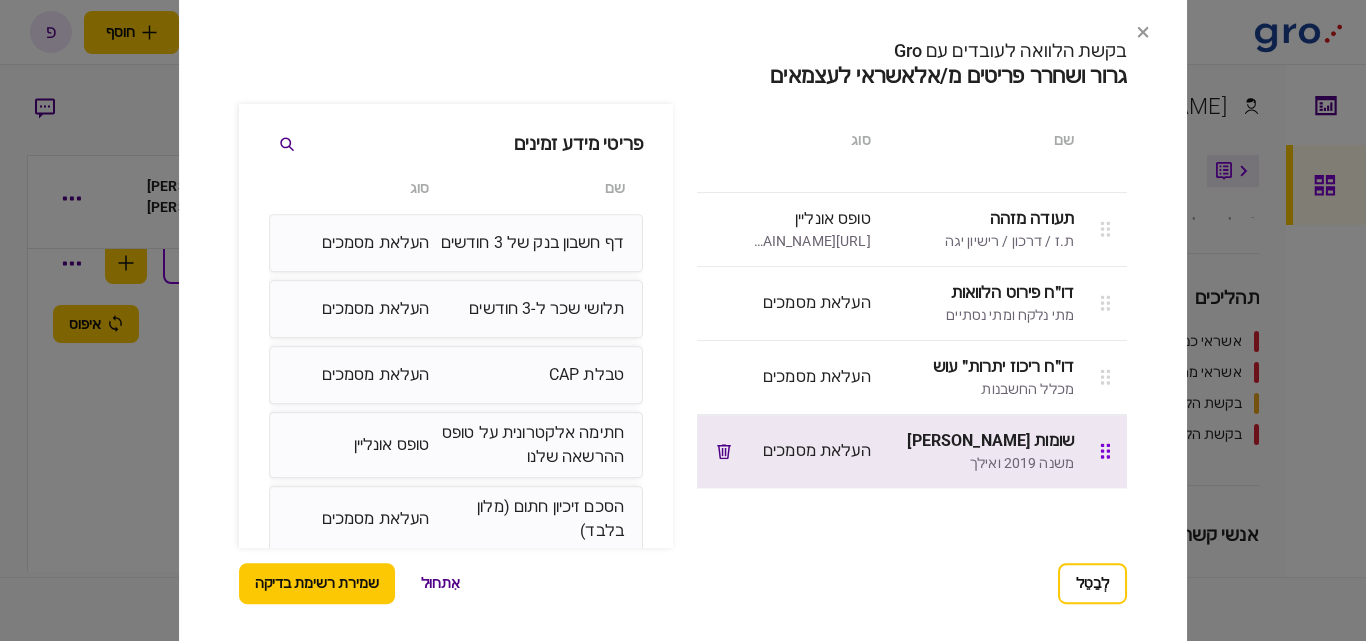 click on "שומות [PERSON_NAME]" at bounding box center [990, 440] 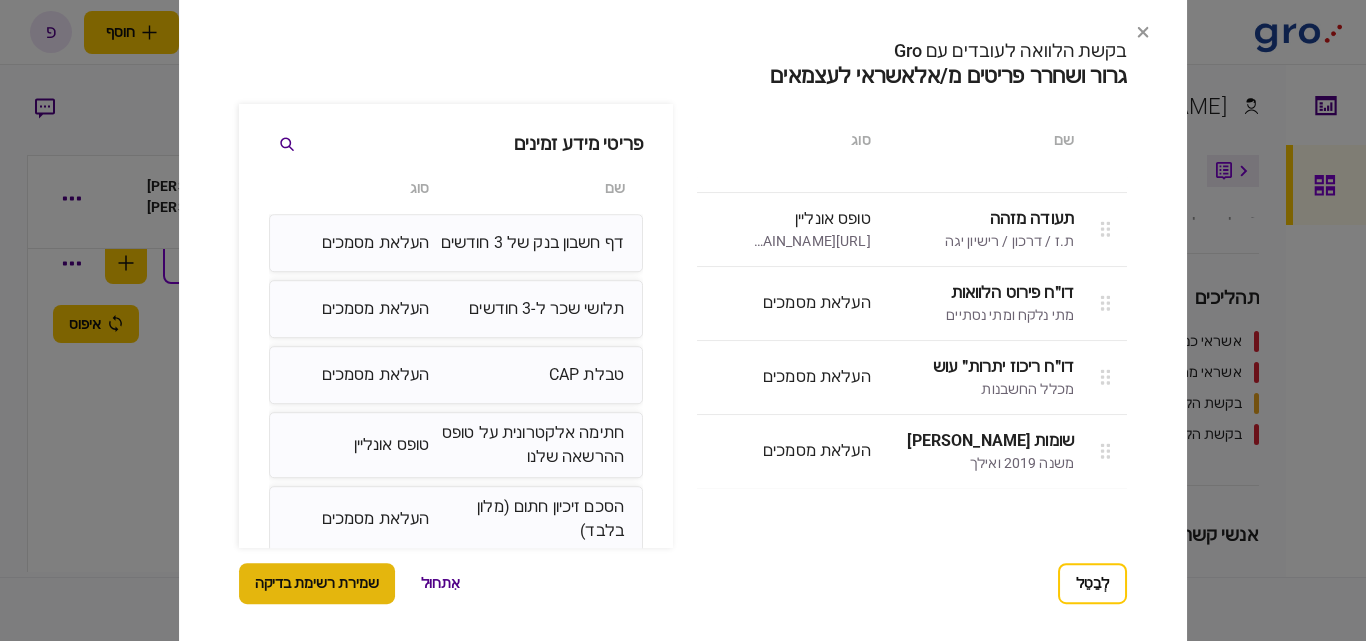 click on "שמירת רשימת בדיקה" at bounding box center (317, 583) 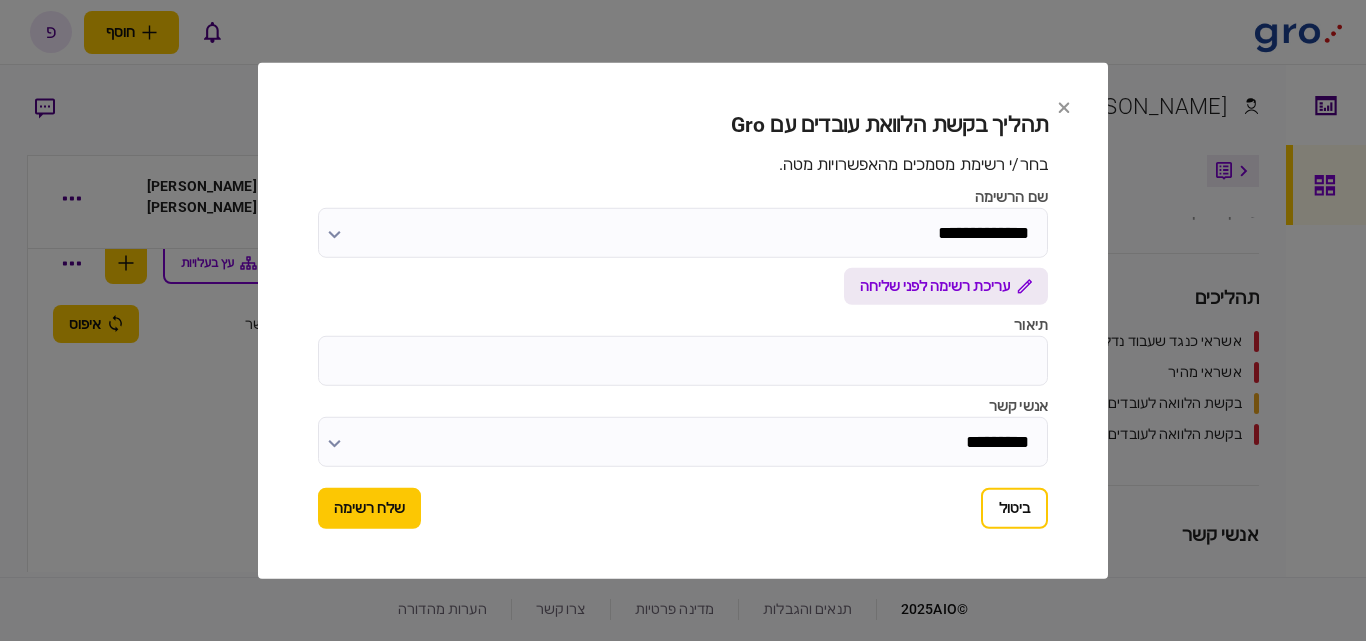 click on "עריכת רשימה לפני שליחה" at bounding box center [935, 285] 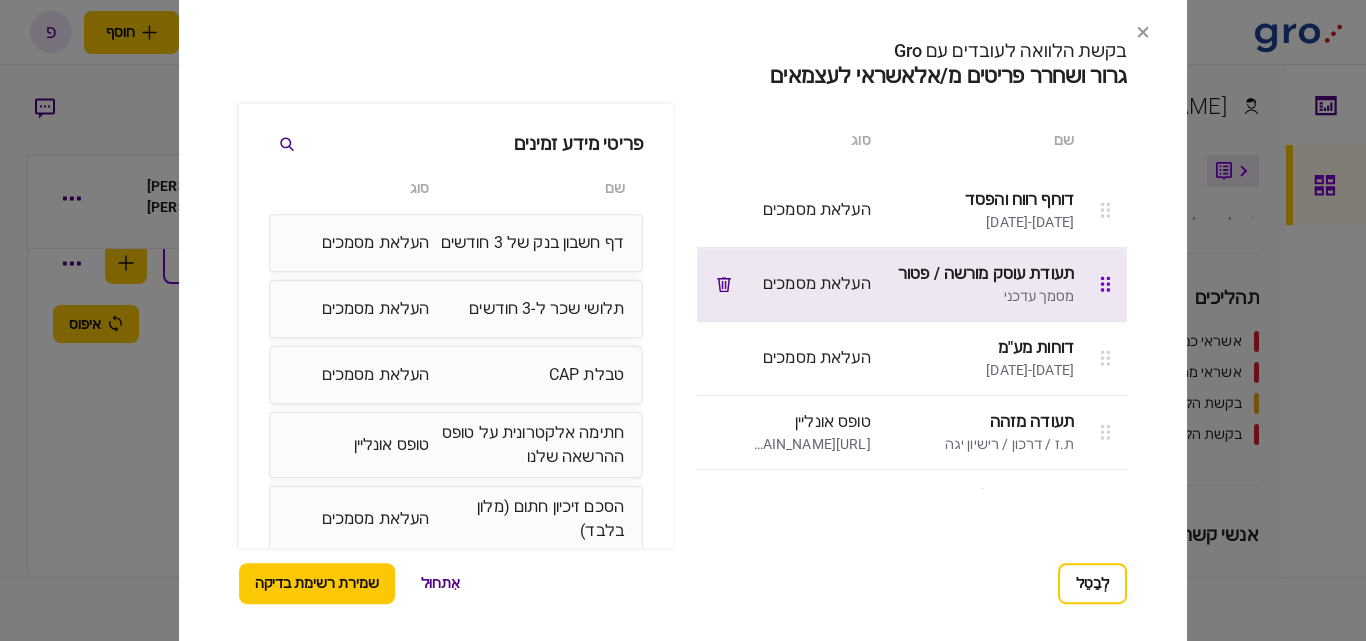 click on "העלאת מסמכים" at bounding box center (817, 283) 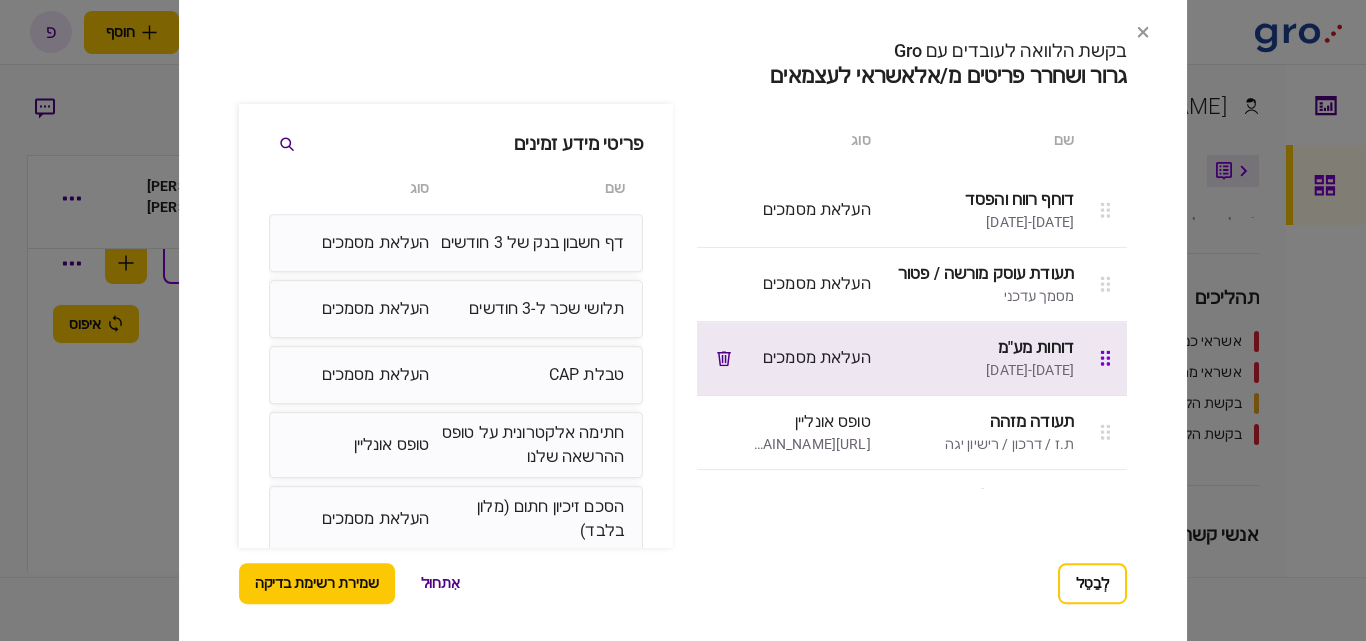 click on "[DATE]-[DATE]" at bounding box center (1030, 370) 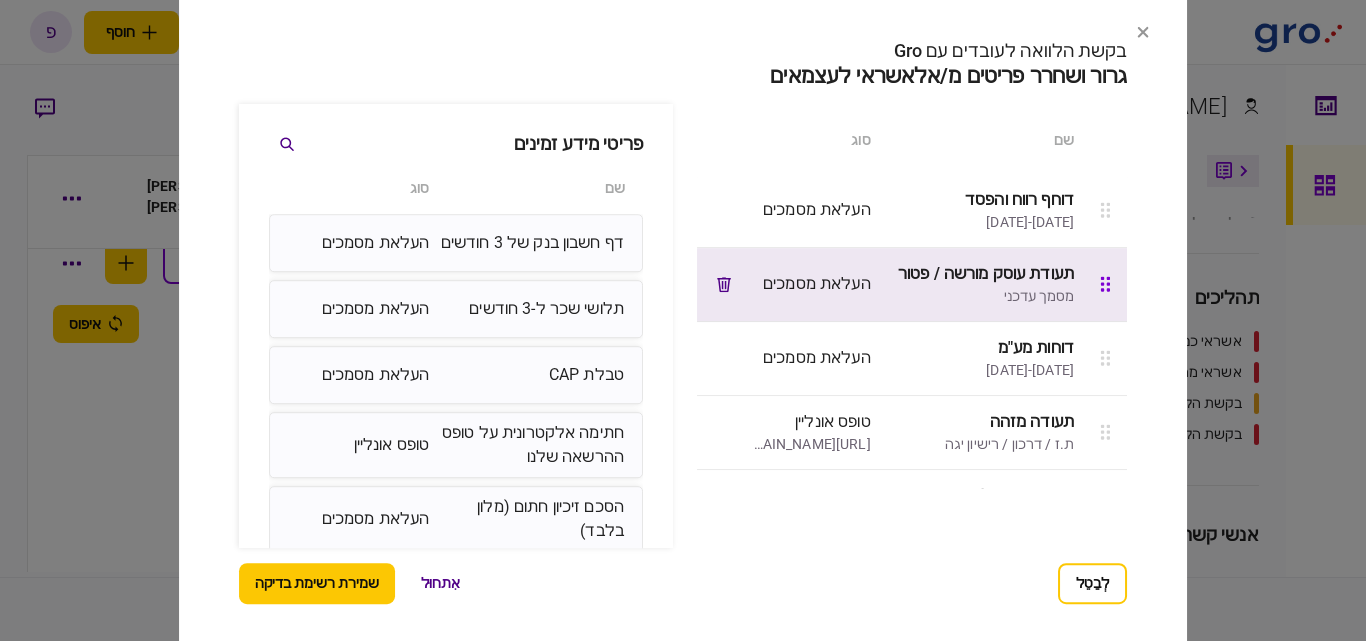 drag, startPoint x: 1009, startPoint y: 420, endPoint x: 1072, endPoint y: 302, distance: 133.76472 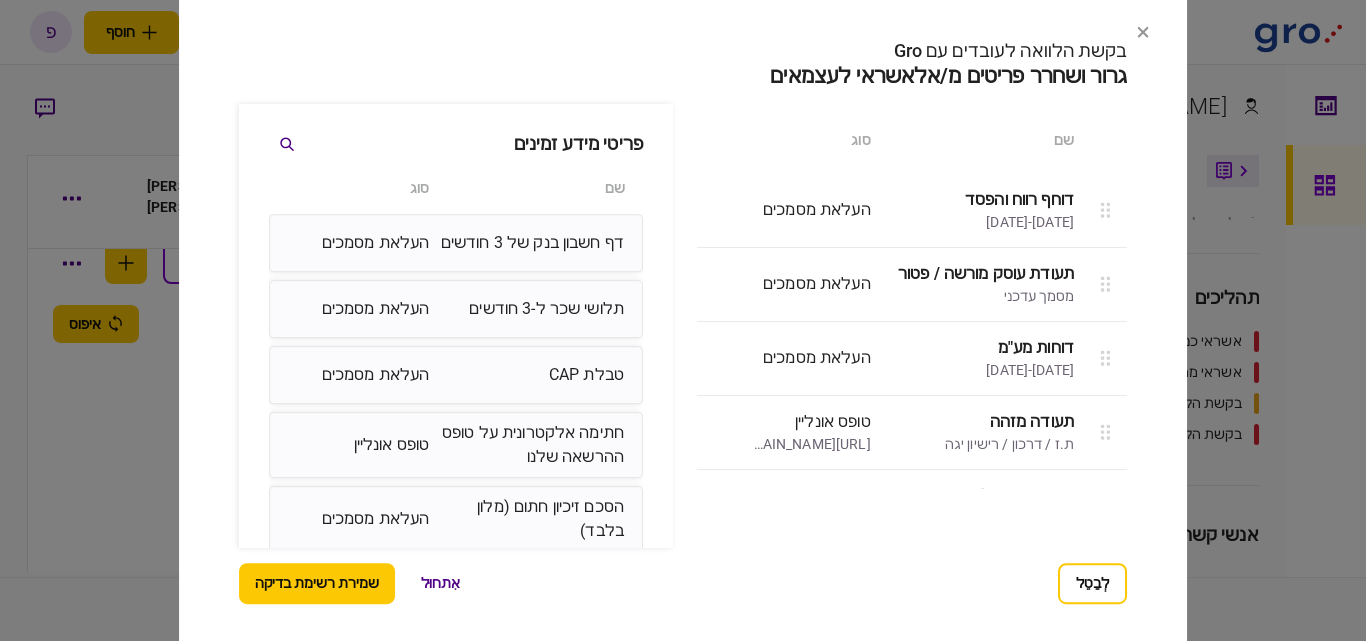 click on "דף חשבון בנק של 3 חודשים העלאת מסמכים" at bounding box center [456, 243] 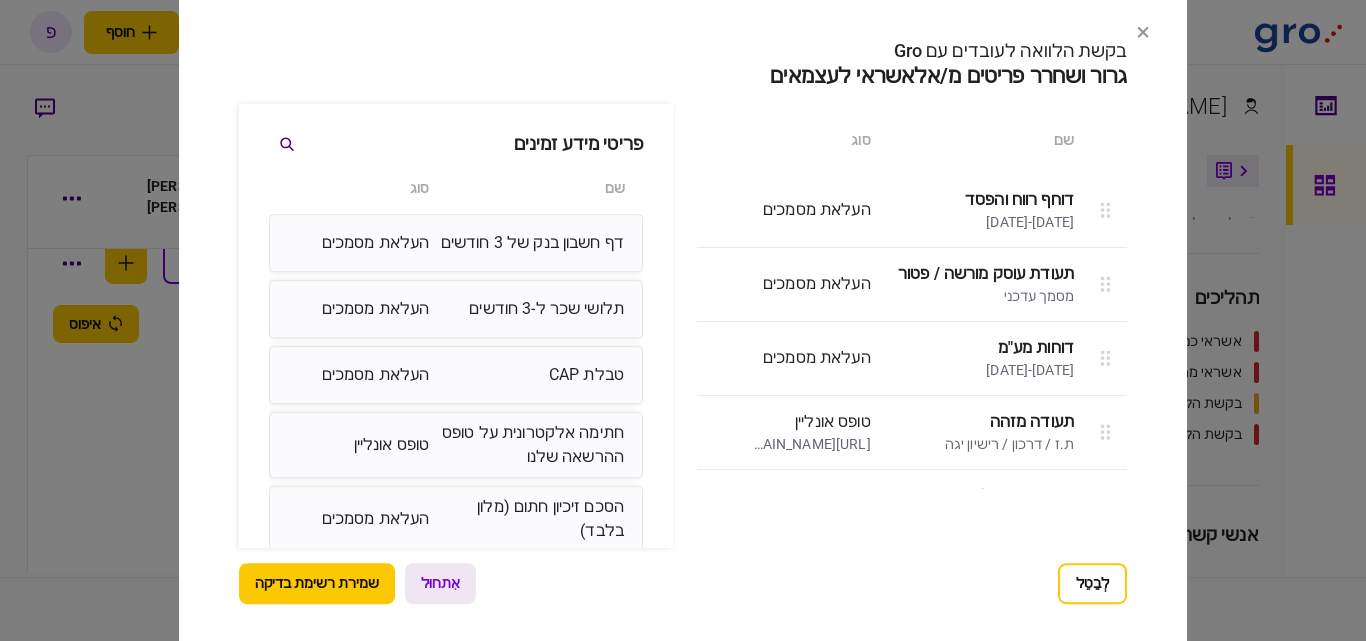 click on "אִתחוּל" at bounding box center [440, 583] 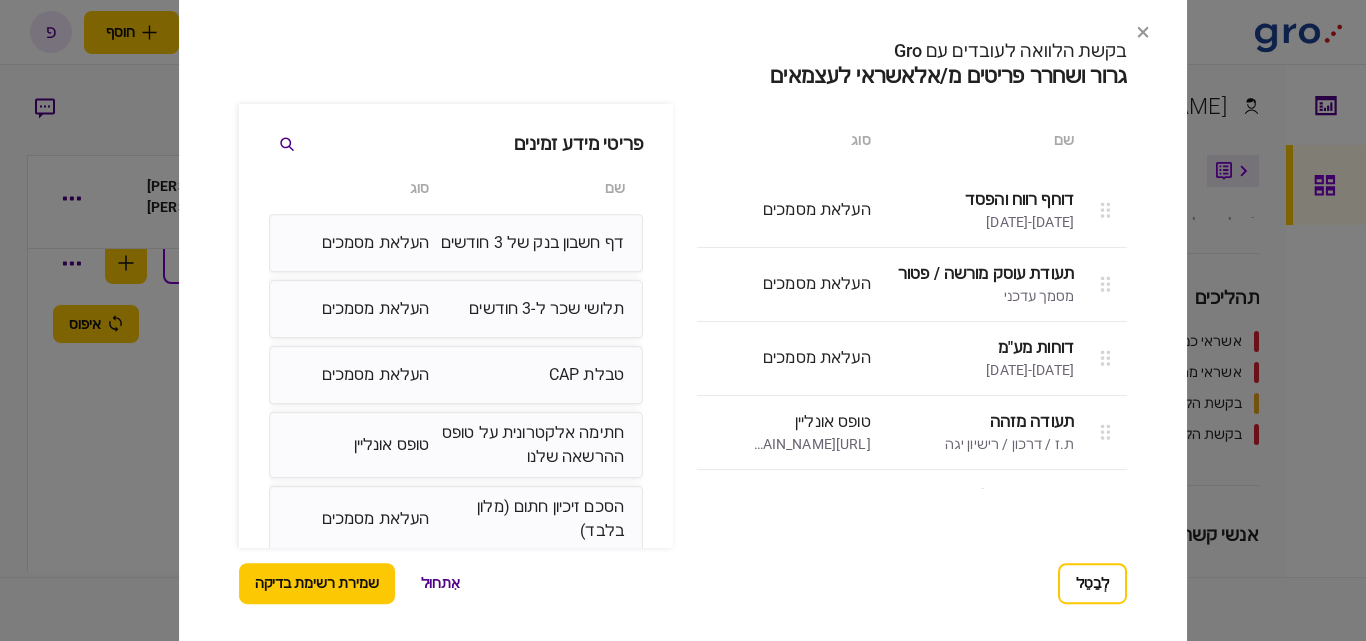 click on "דף חשבון בנק של 3 חודשים" at bounding box center (532, 243) 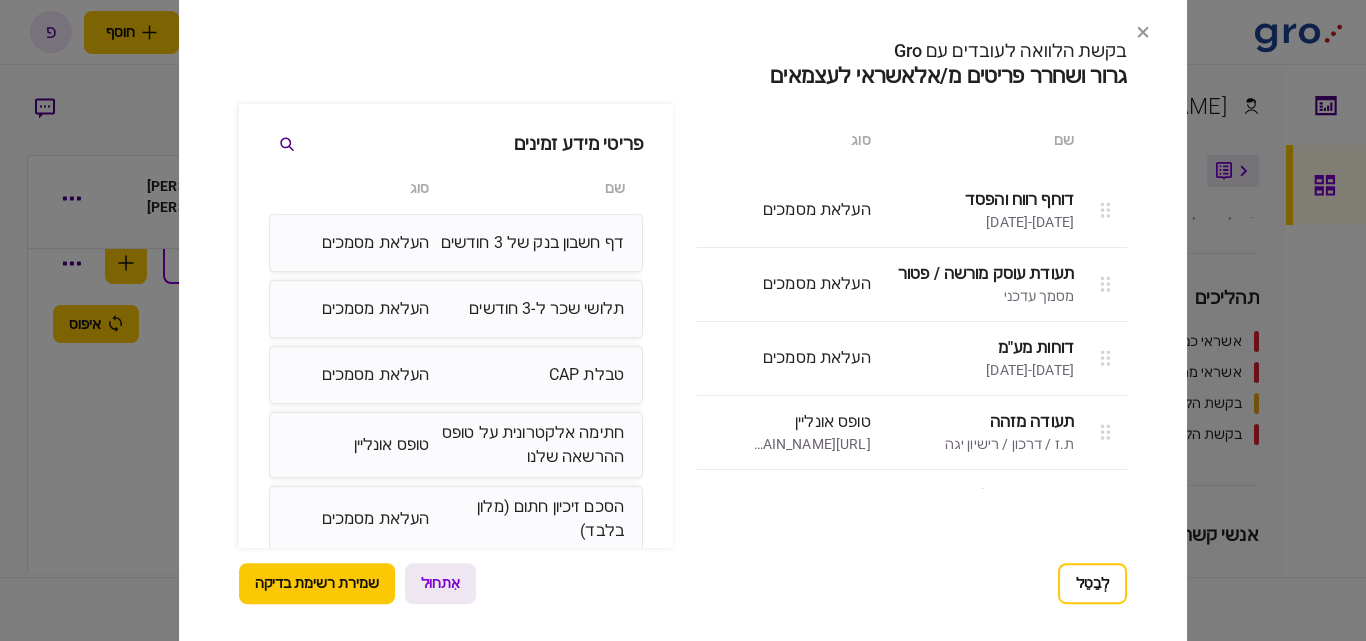 click on "אִתחוּל" at bounding box center [440, 583] 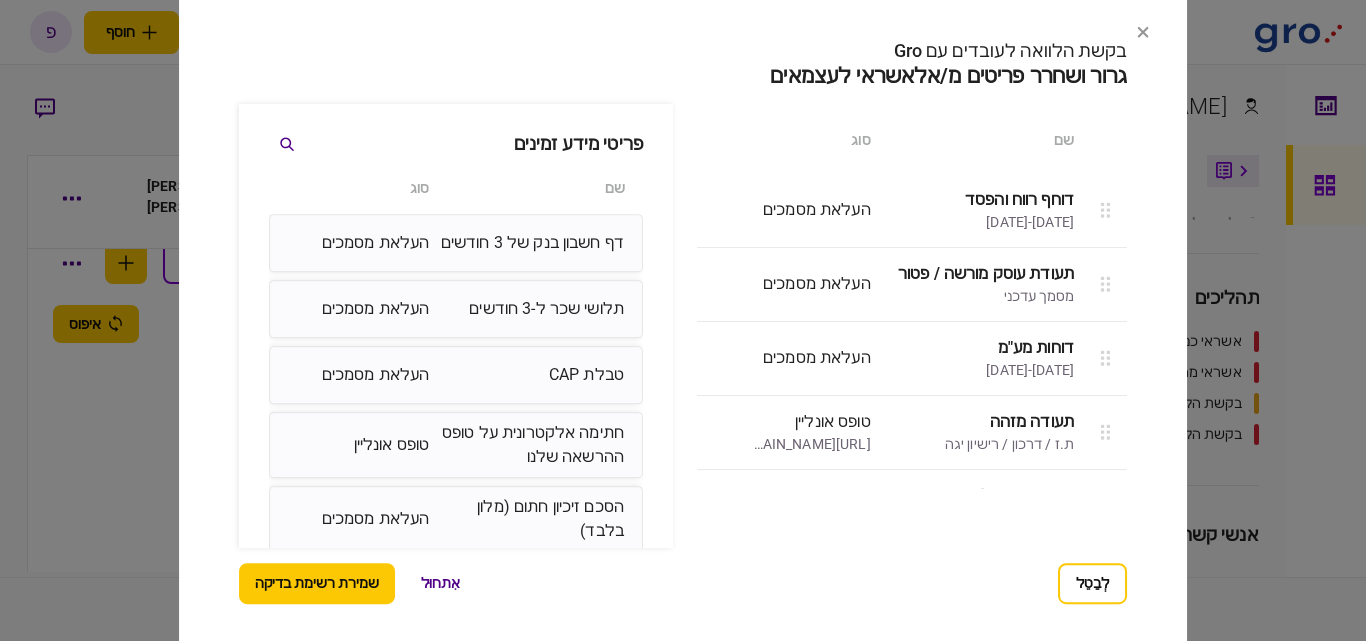 click on "העלאת מסמכים" at bounding box center [376, 519] 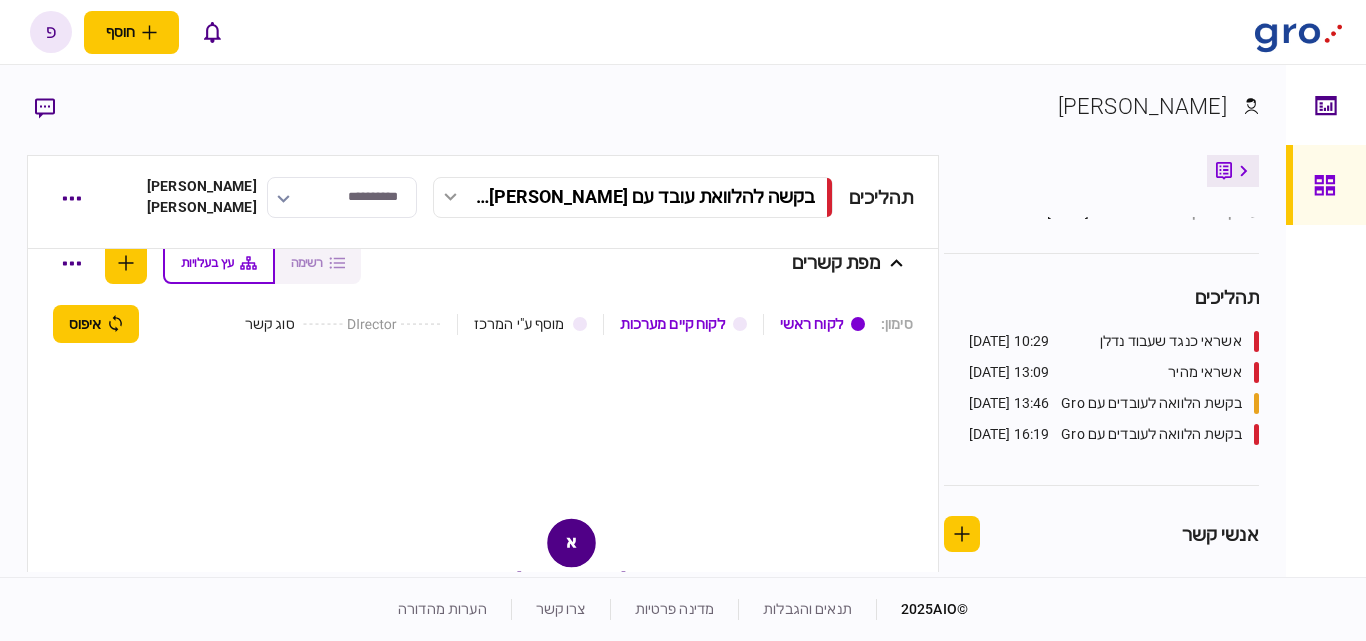 click on "לקוח קיים מערכות" at bounding box center (672, 324) 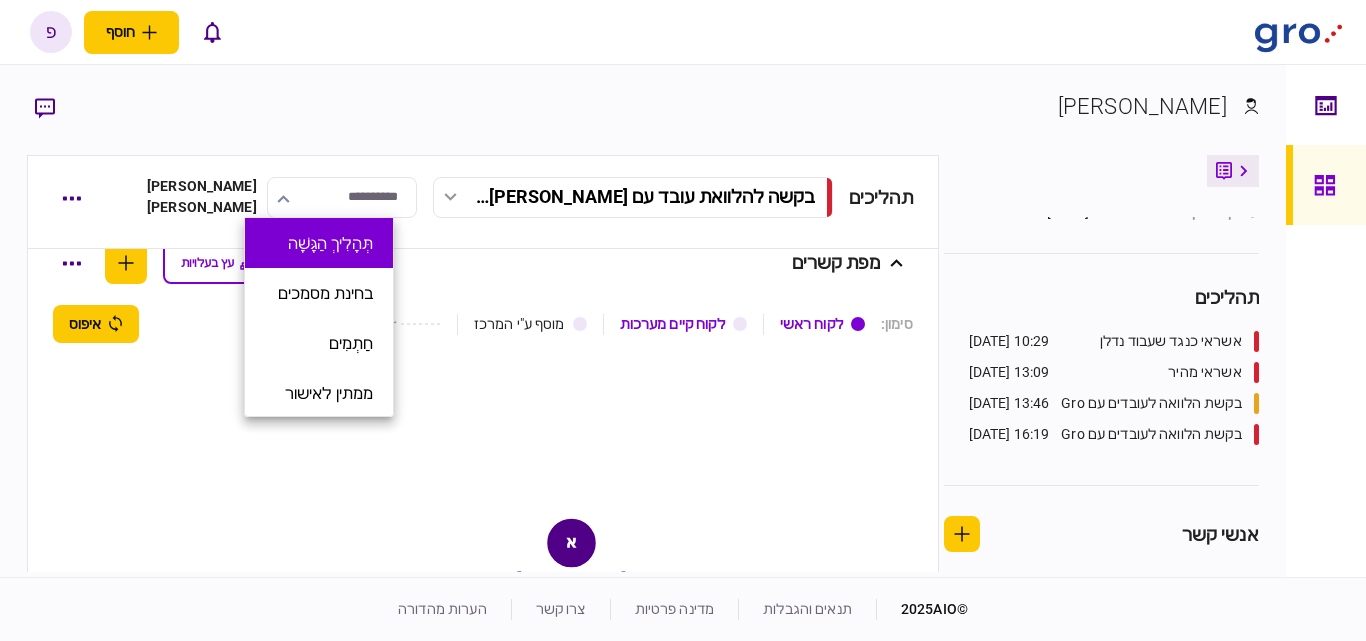 click on "תְּהָלִיךְ הַגָּשָׁה" at bounding box center [330, 243] 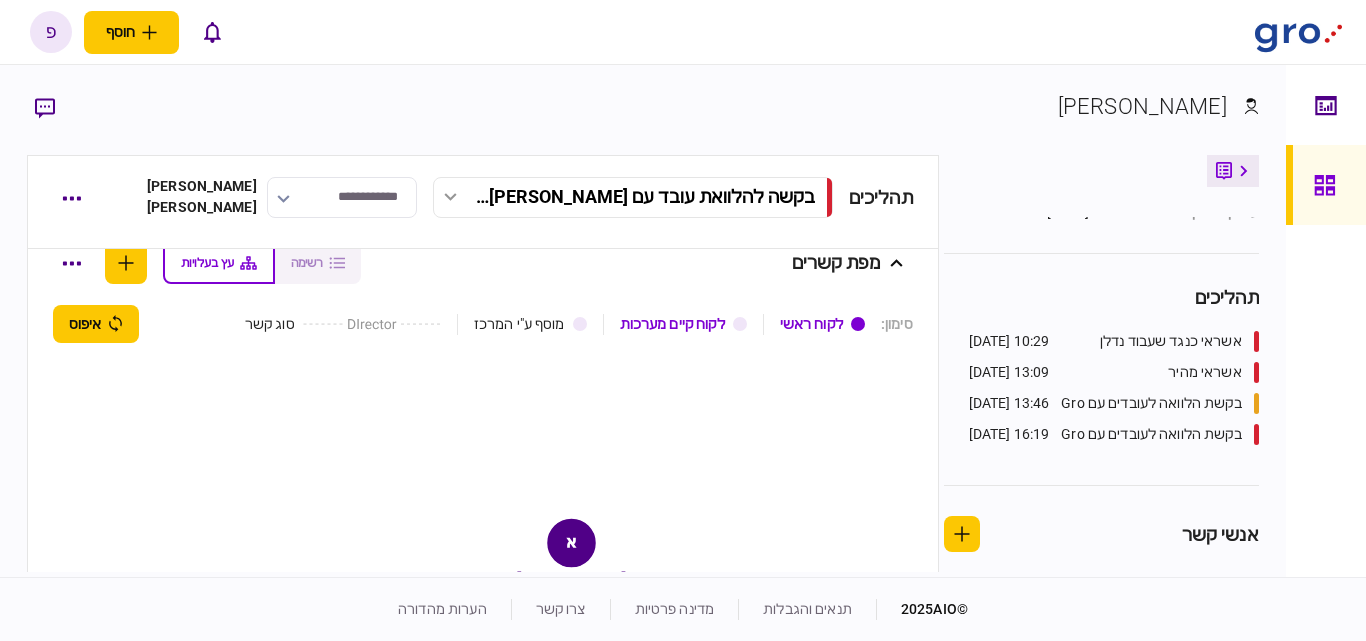 click on "**********" at bounding box center (342, 197) 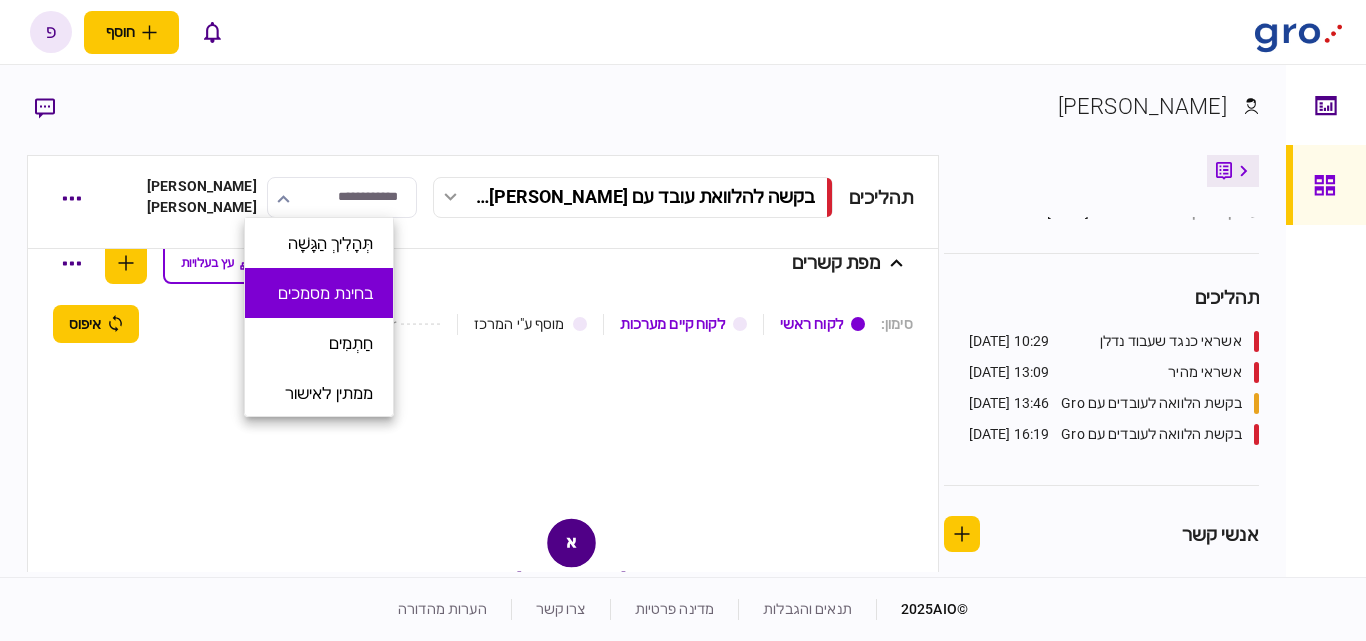 click on "בחינת מסמכים" at bounding box center (325, 293) 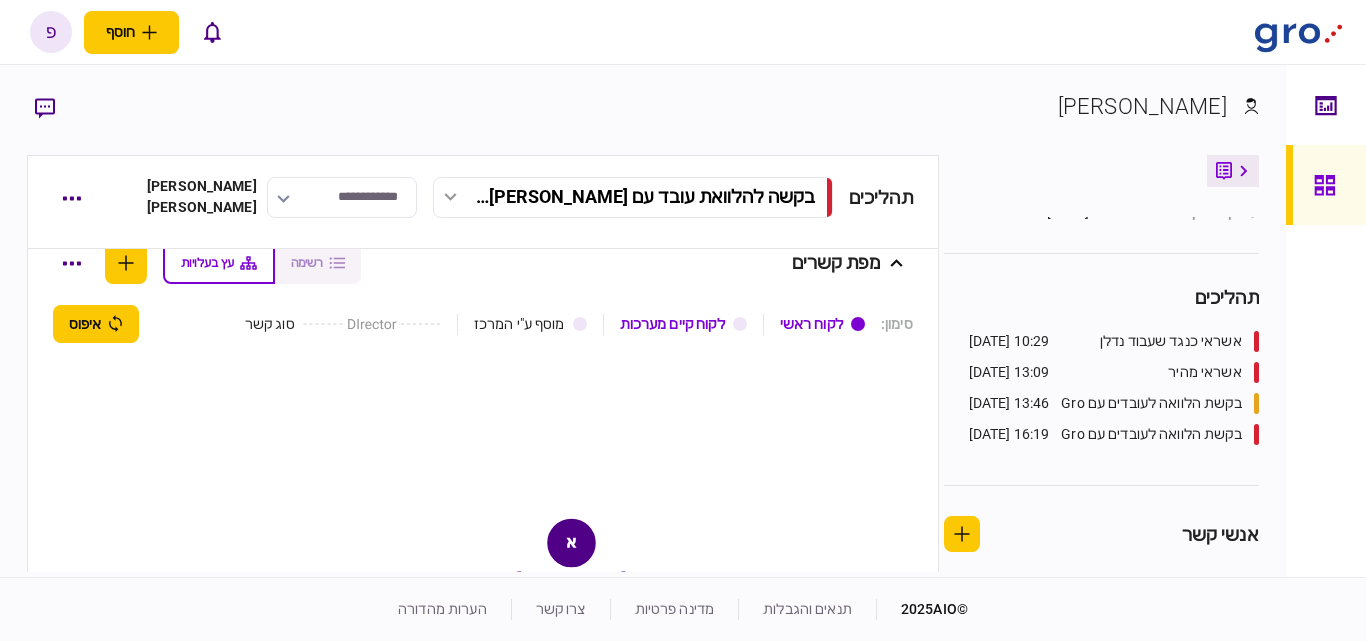 click on "**********" at bounding box center [342, 197] 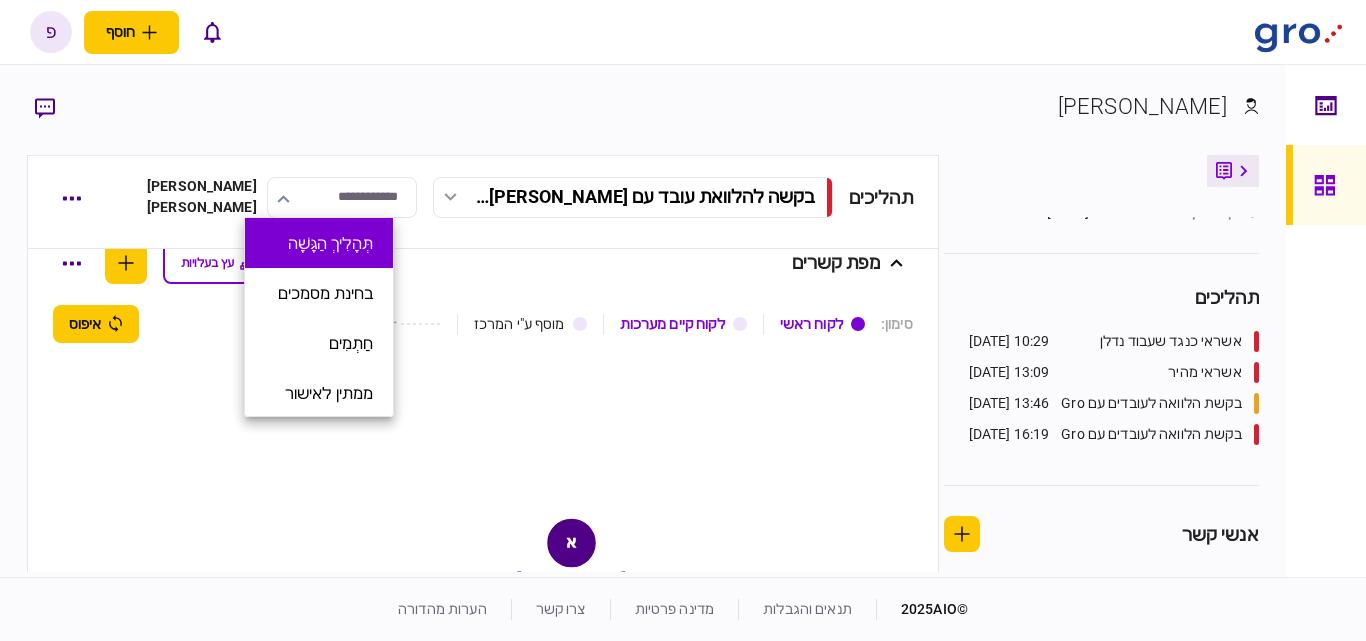 click on "תְּהָלִיךְ הַגָּשָׁה" at bounding box center (330, 243) 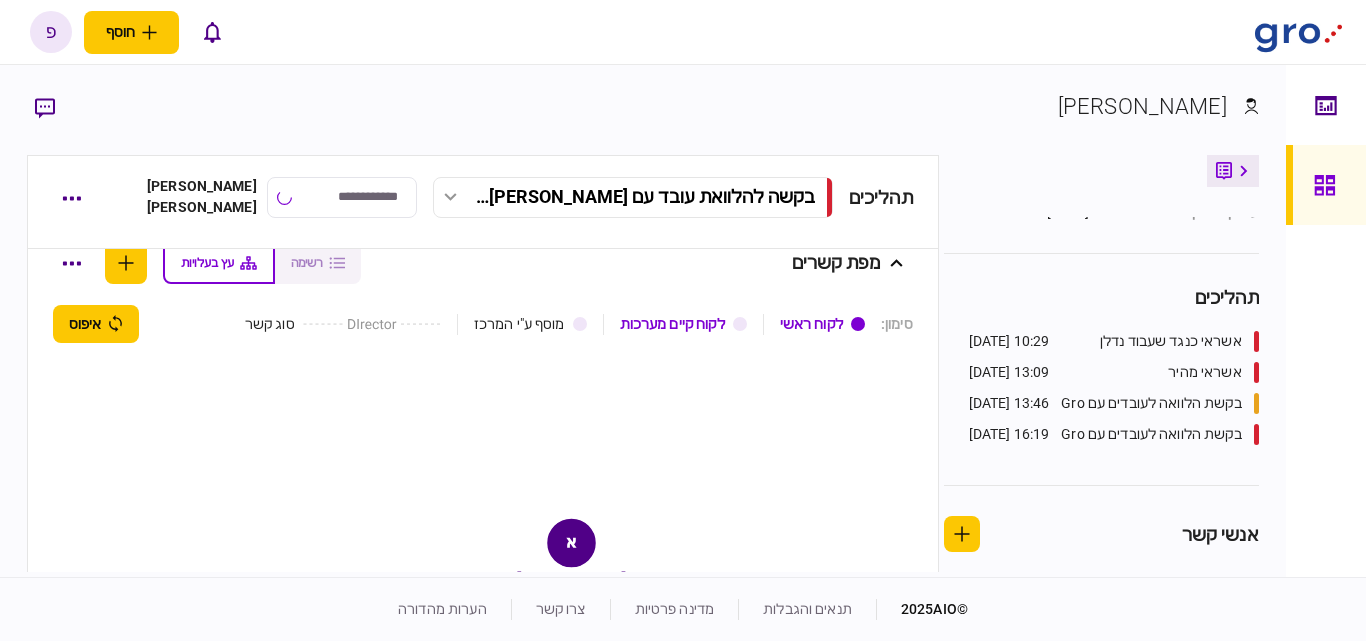 type on "**********" 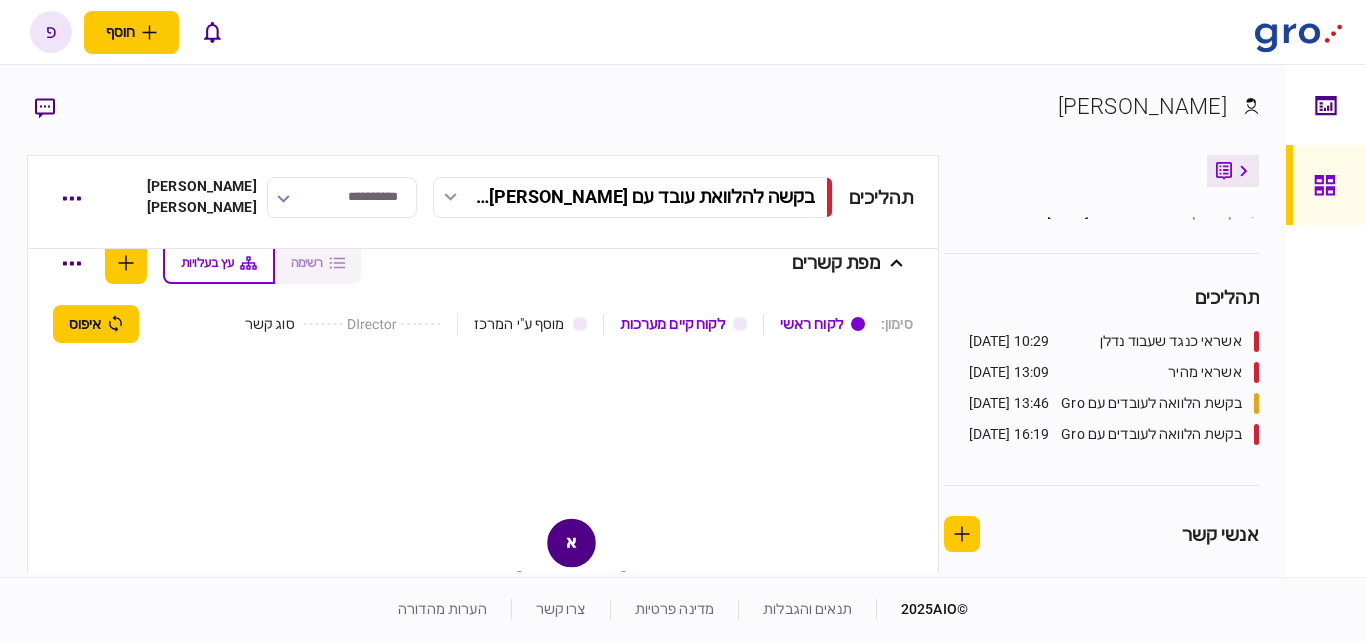 click on "בקשת הלוואה לעובדים עם Gro" at bounding box center (1151, 403) 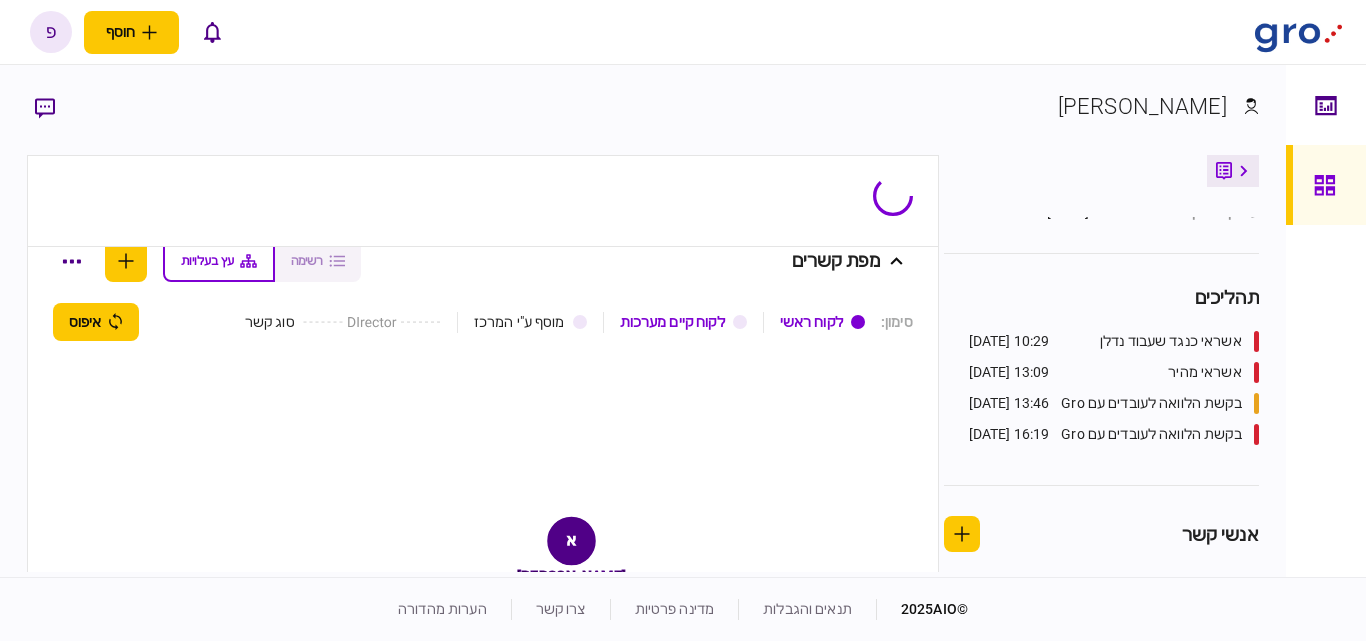 scroll, scrollTop: 413, scrollLeft: 0, axis: vertical 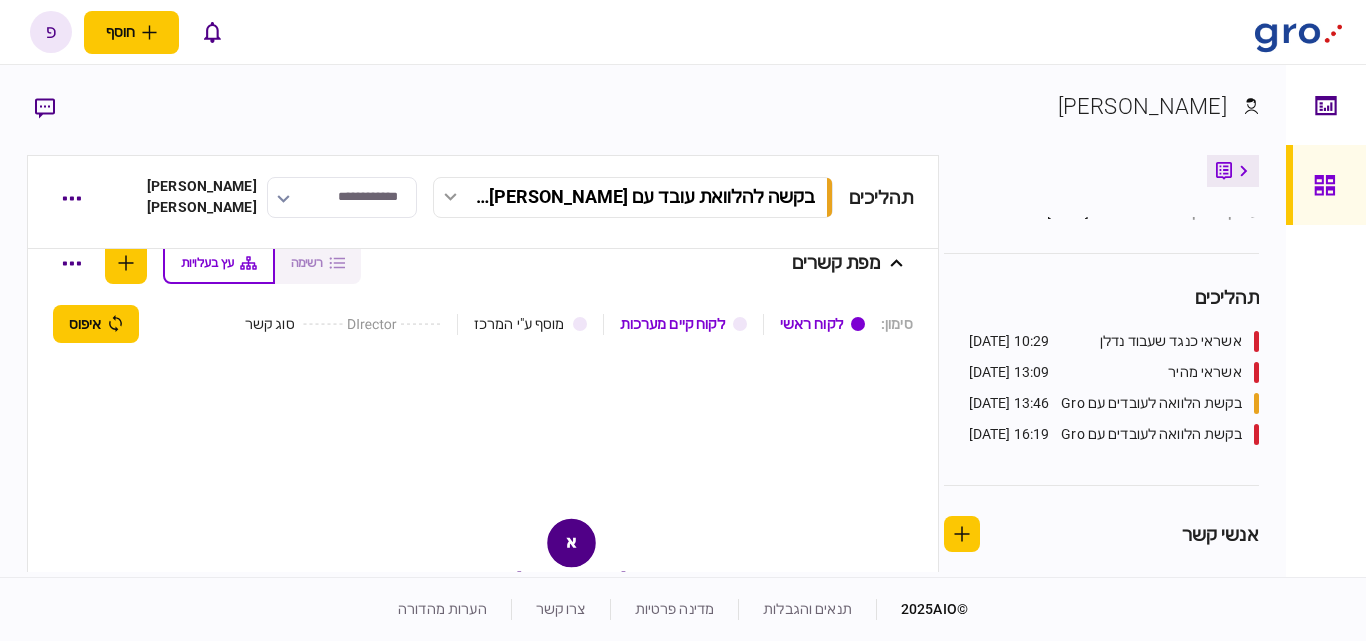 click on "סימון  : לקוח ראשי לקוח קיים מערכות מוסף ע"י המרכז סוג קשר איפוס" at bounding box center (482, 324) 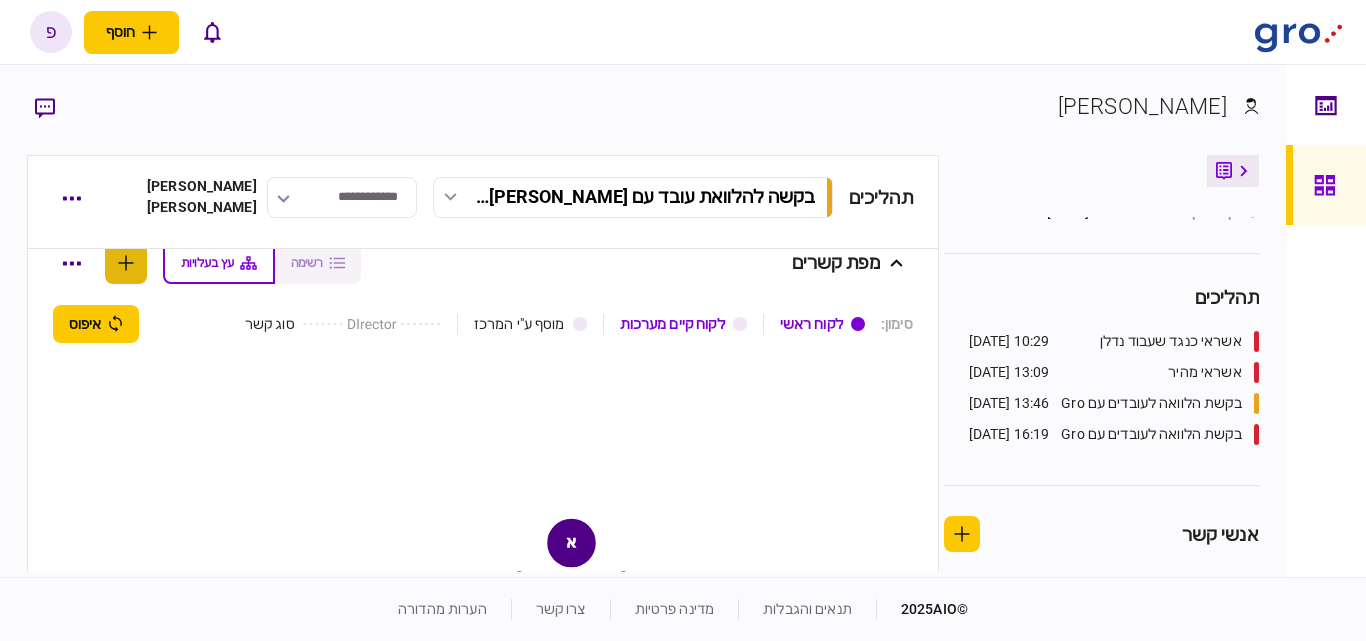 click 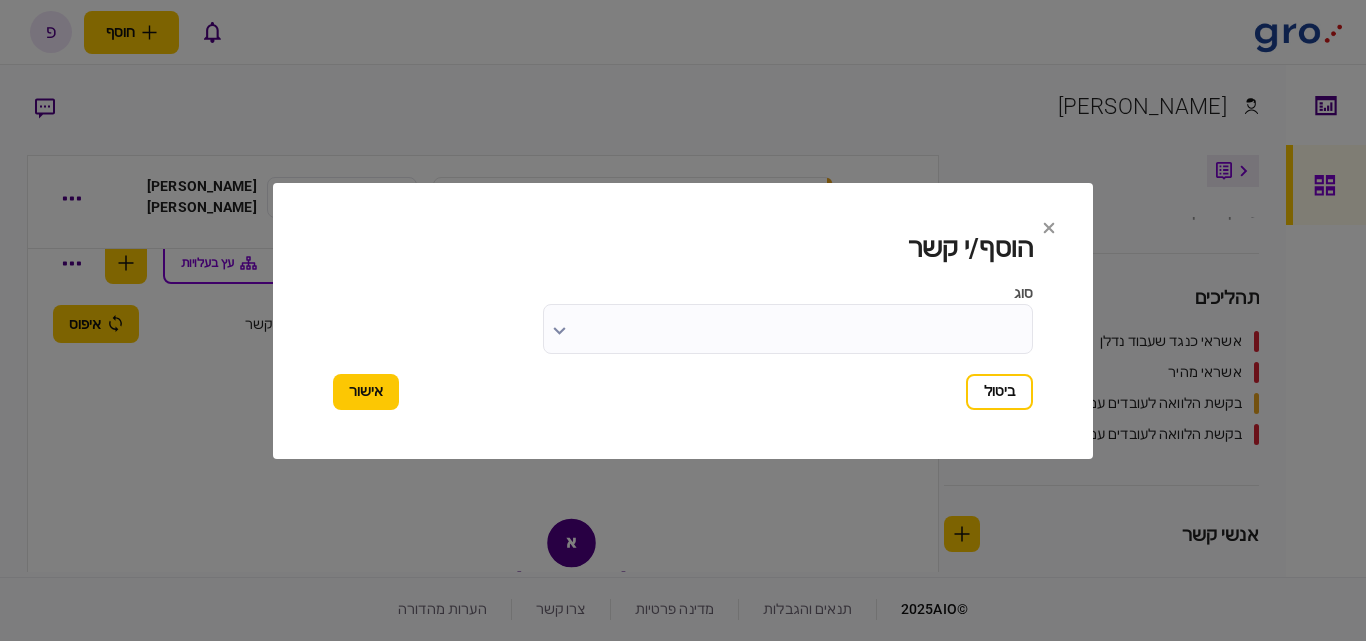 click 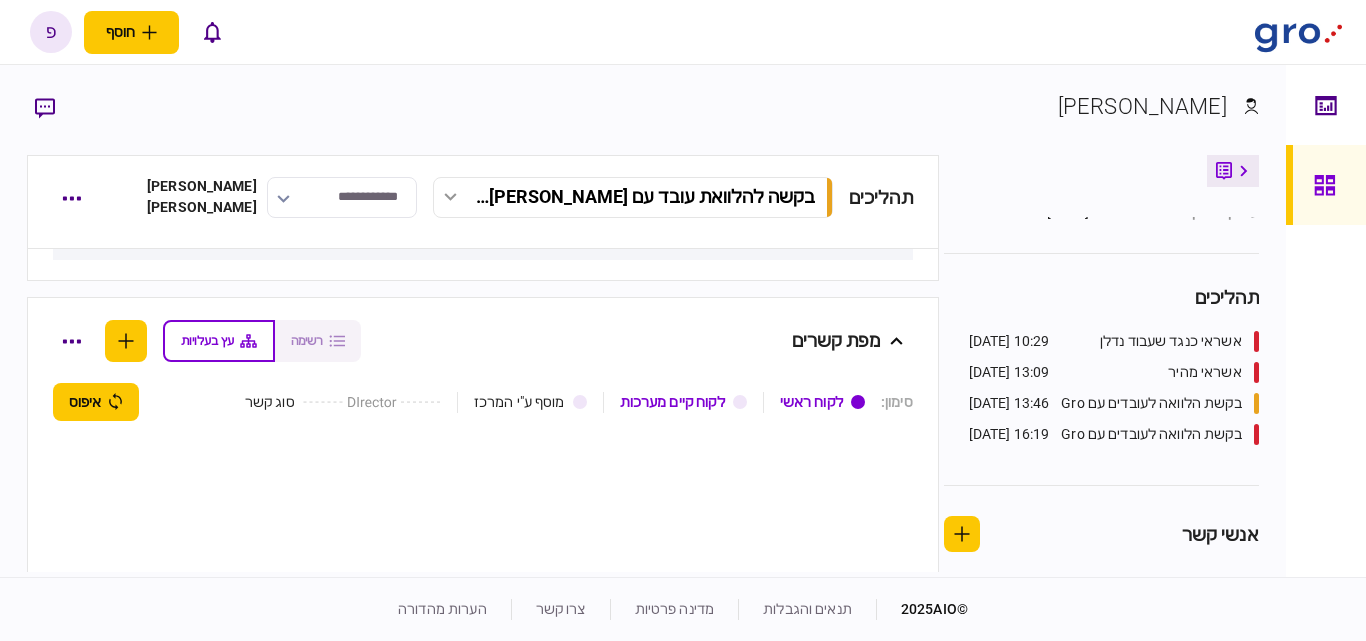 scroll, scrollTop: 306, scrollLeft: 0, axis: vertical 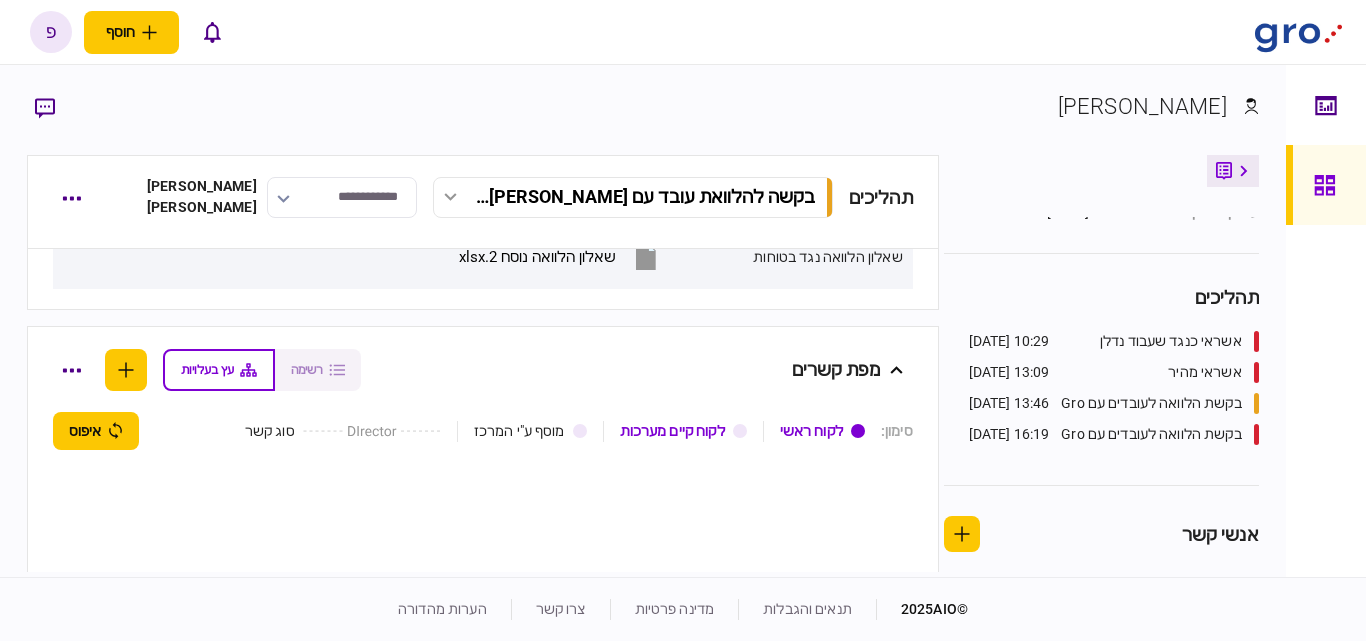 click on "מוסף ע"י המרכז" at bounding box center (519, 431) 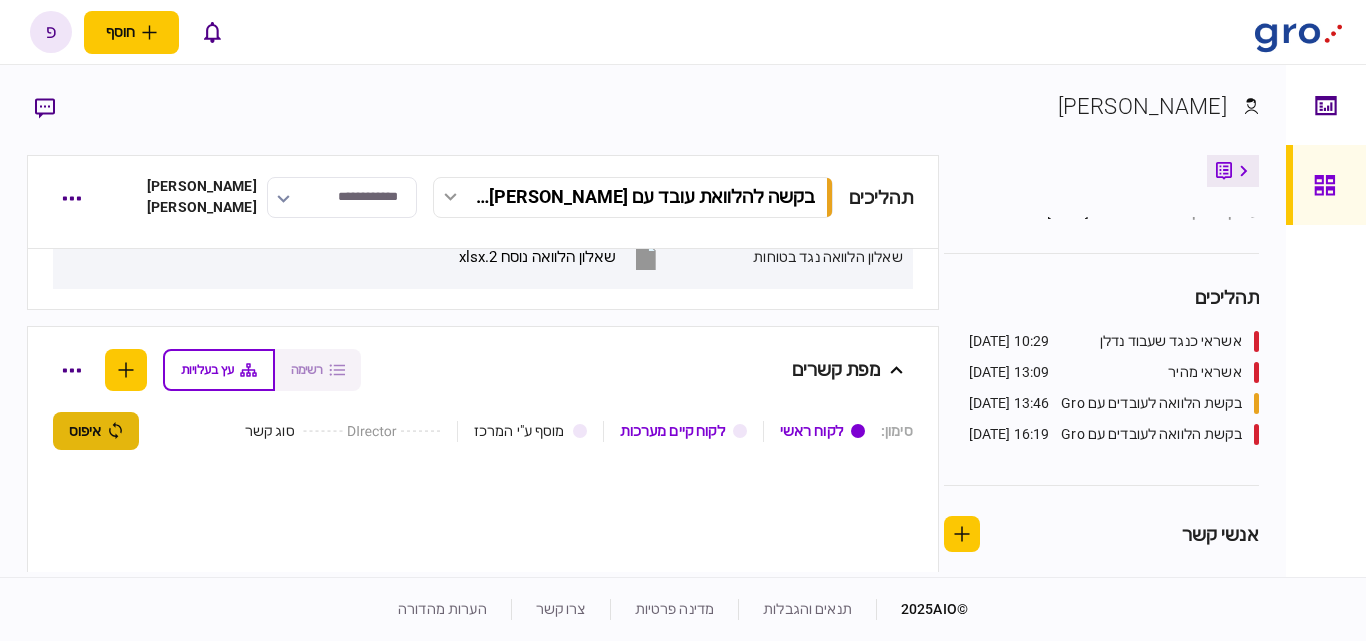 click on "איפוס" at bounding box center [96, 431] 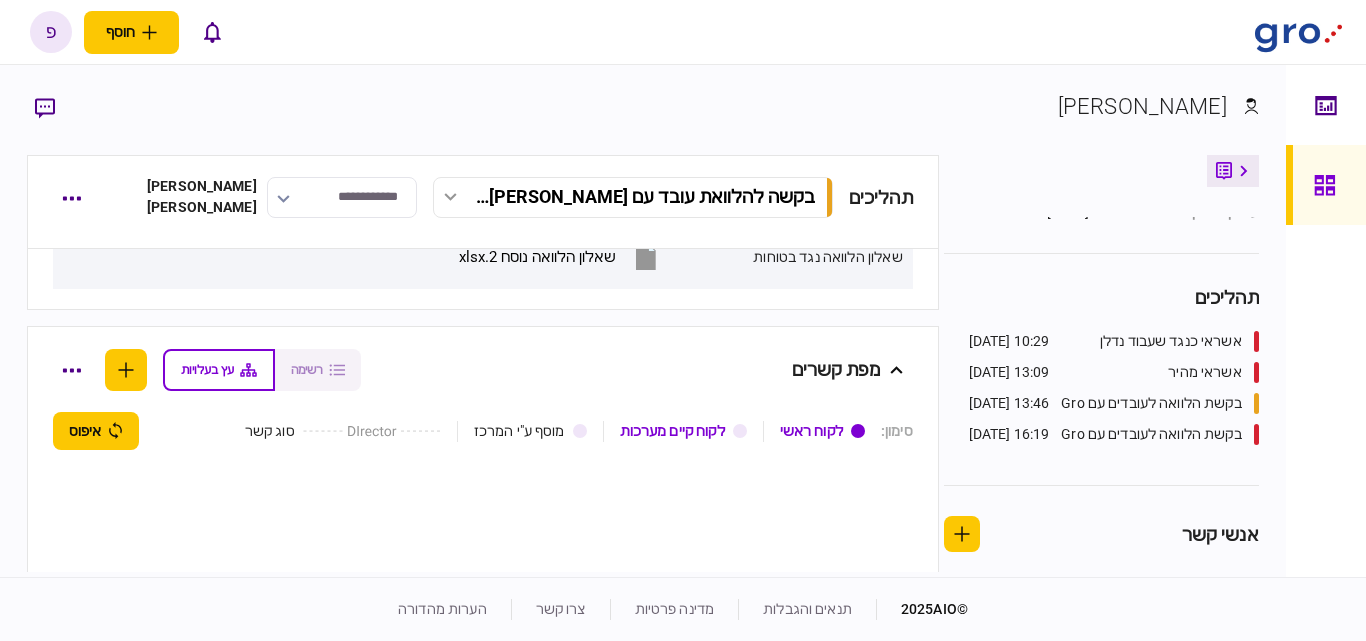 click on "לקוח ראשי" at bounding box center [811, 431] 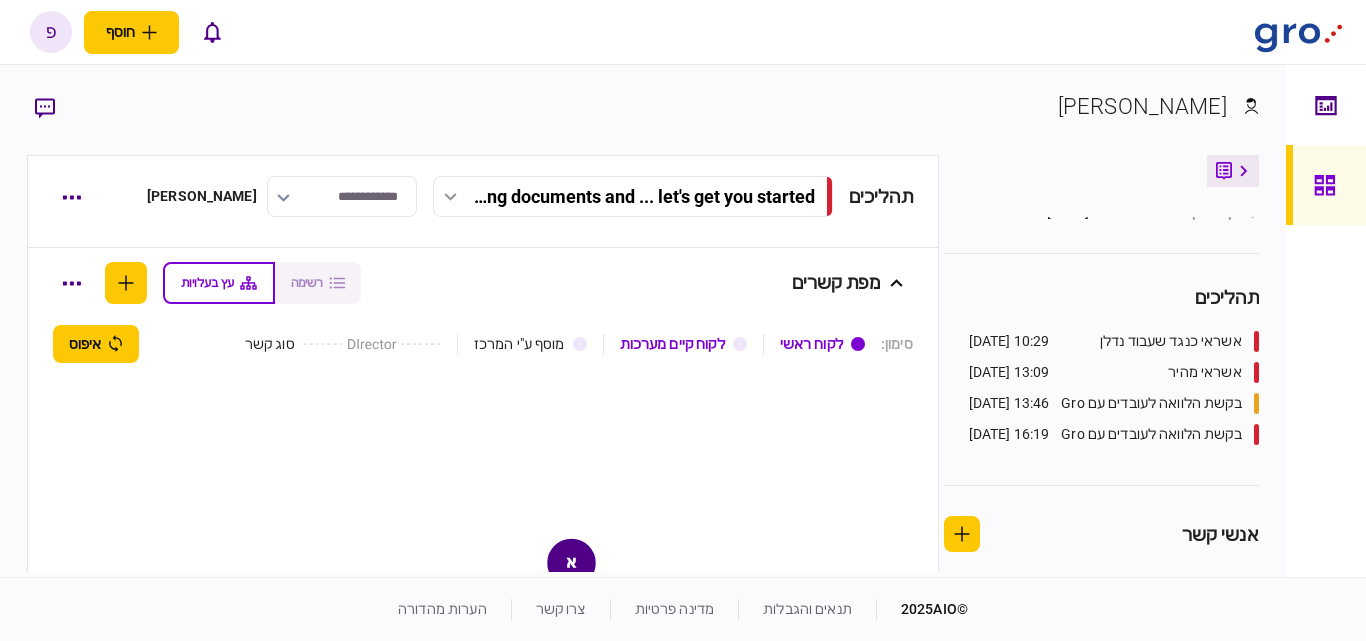 scroll, scrollTop: 306, scrollLeft: 0, axis: vertical 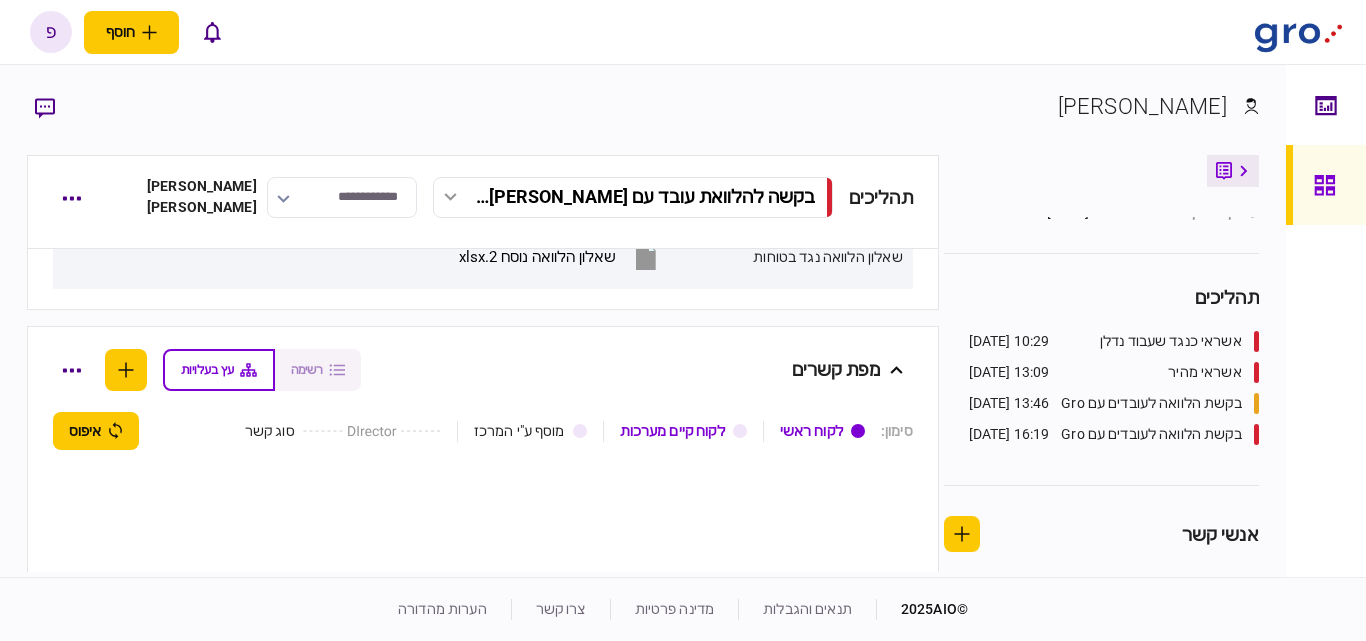 click on "**********" at bounding box center (342, 197) 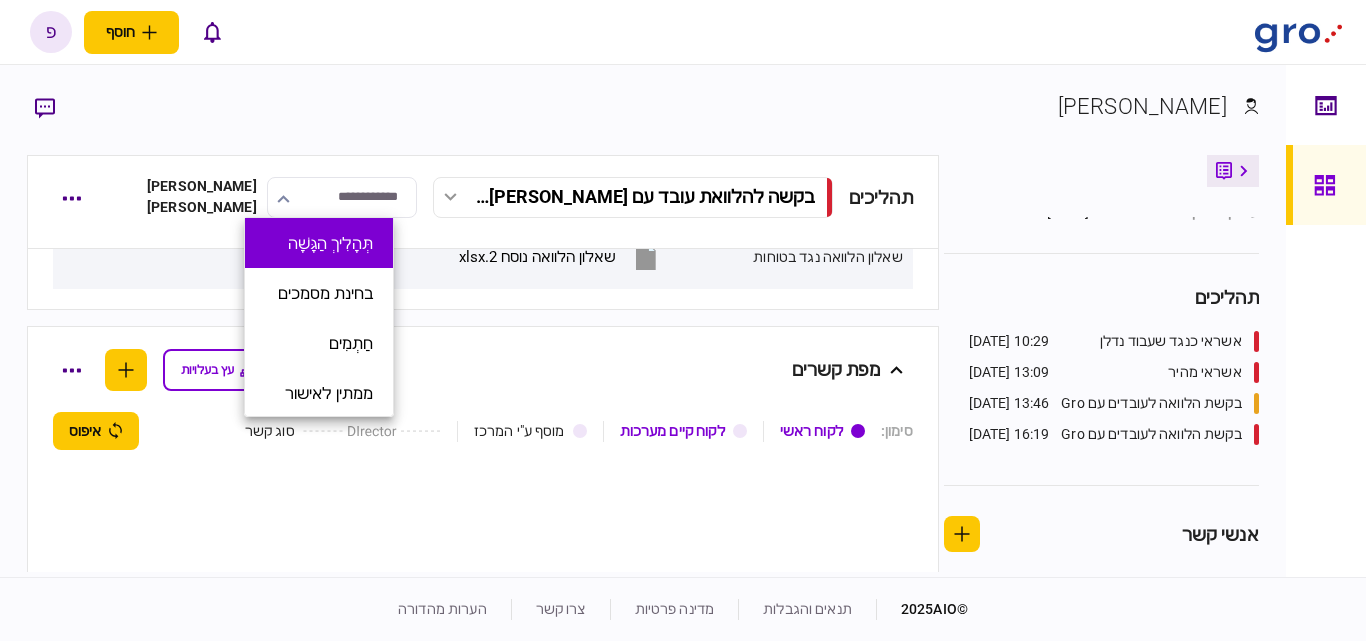 click on "תְּהָלִיךְ הַגָּשָׁה" at bounding box center [319, 243] 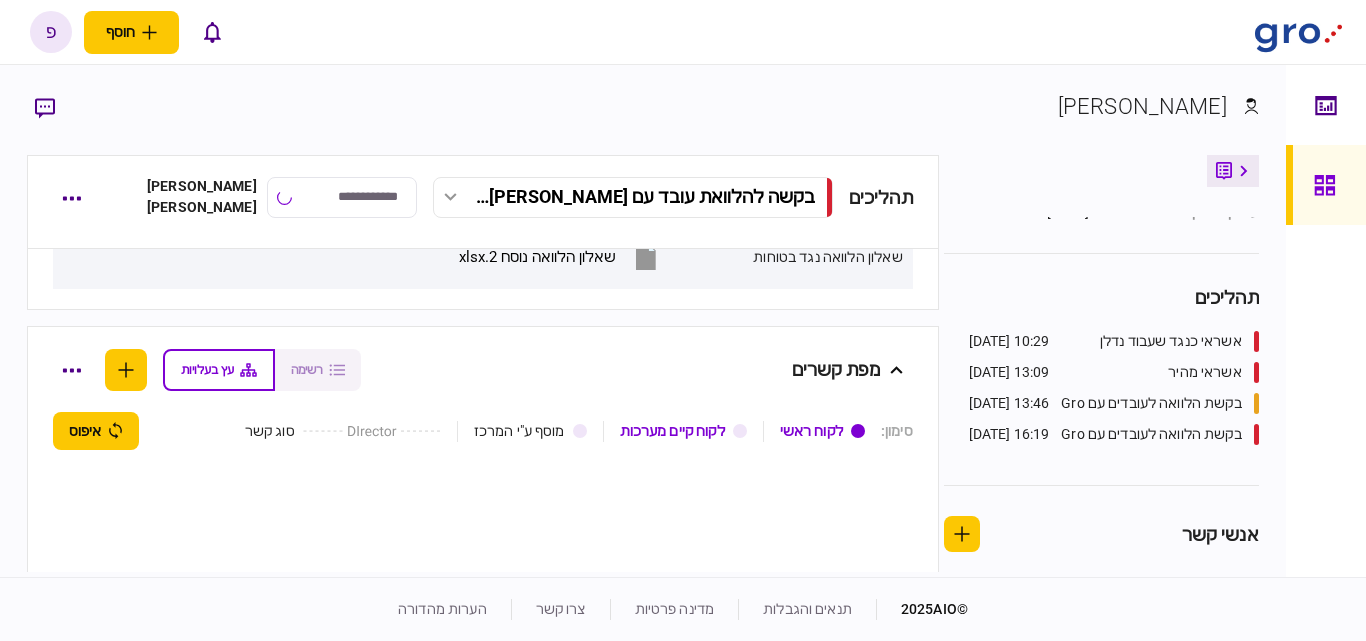 type on "**********" 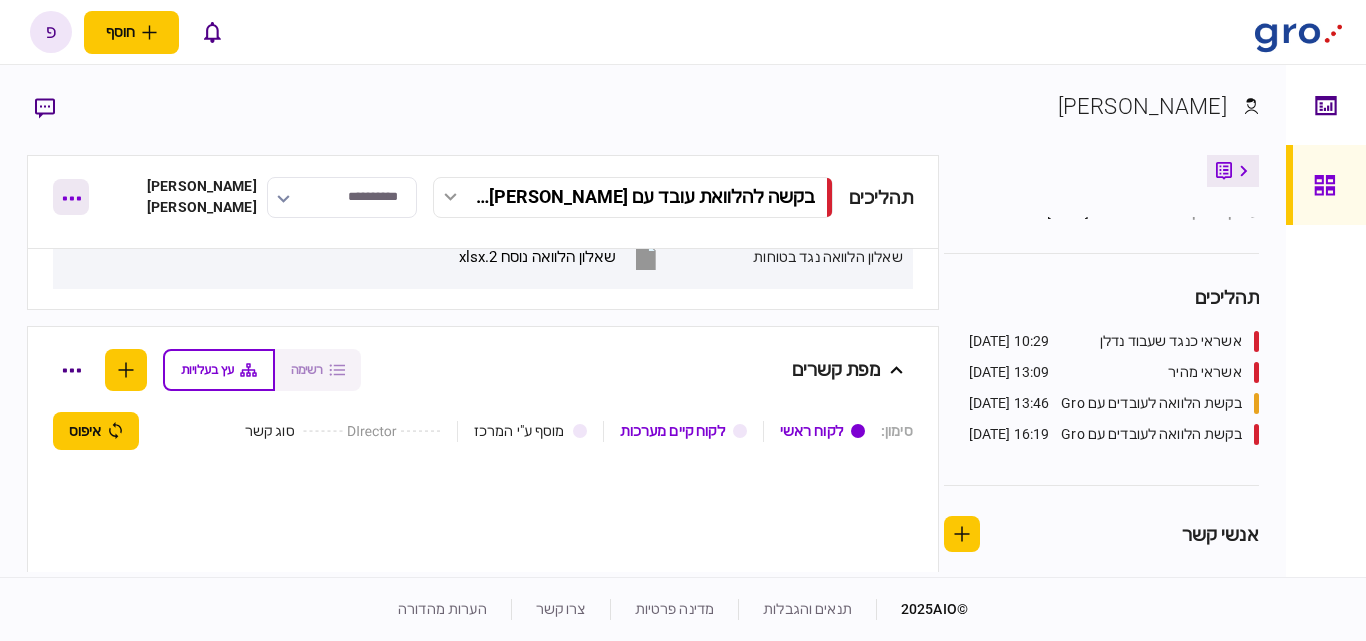 click at bounding box center (71, 197) 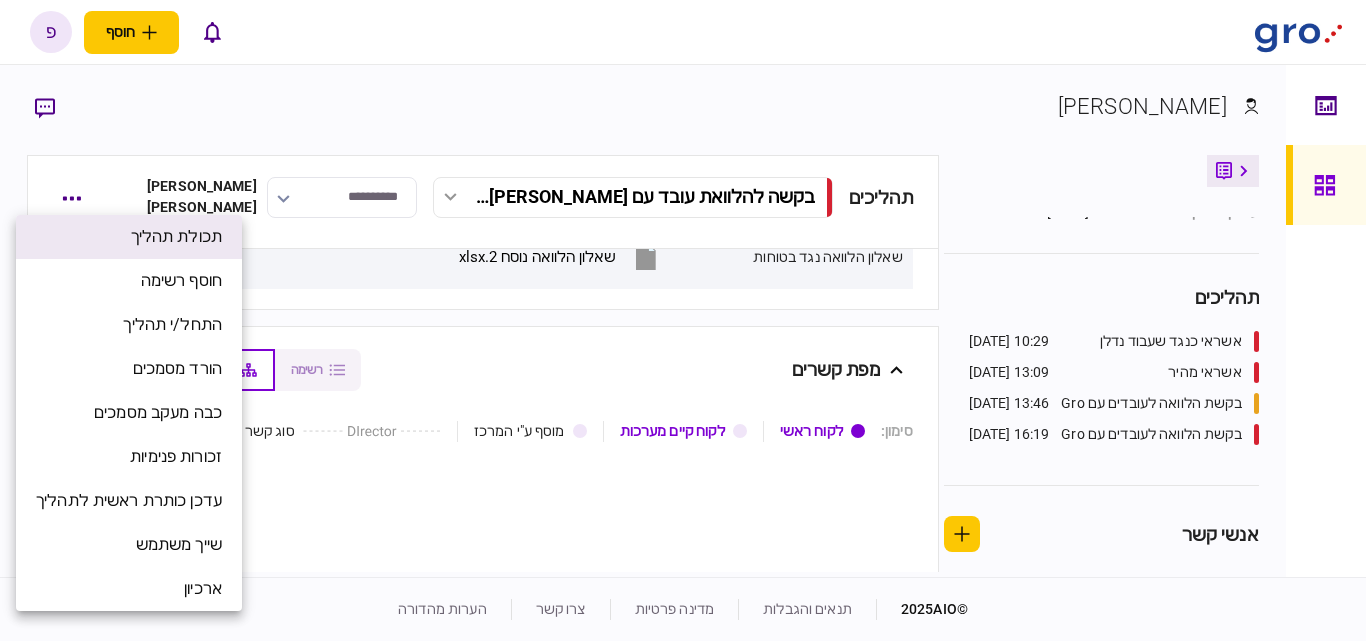 click on "תכולת תהליך" at bounding box center [176, 236] 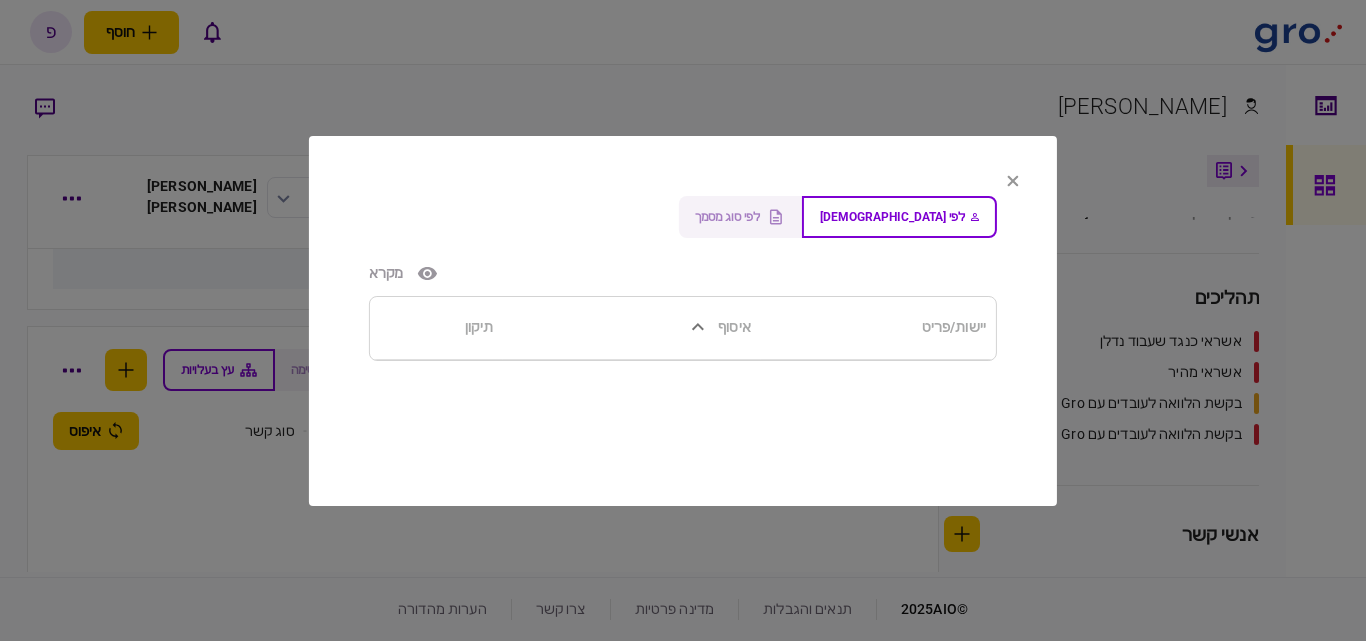 click 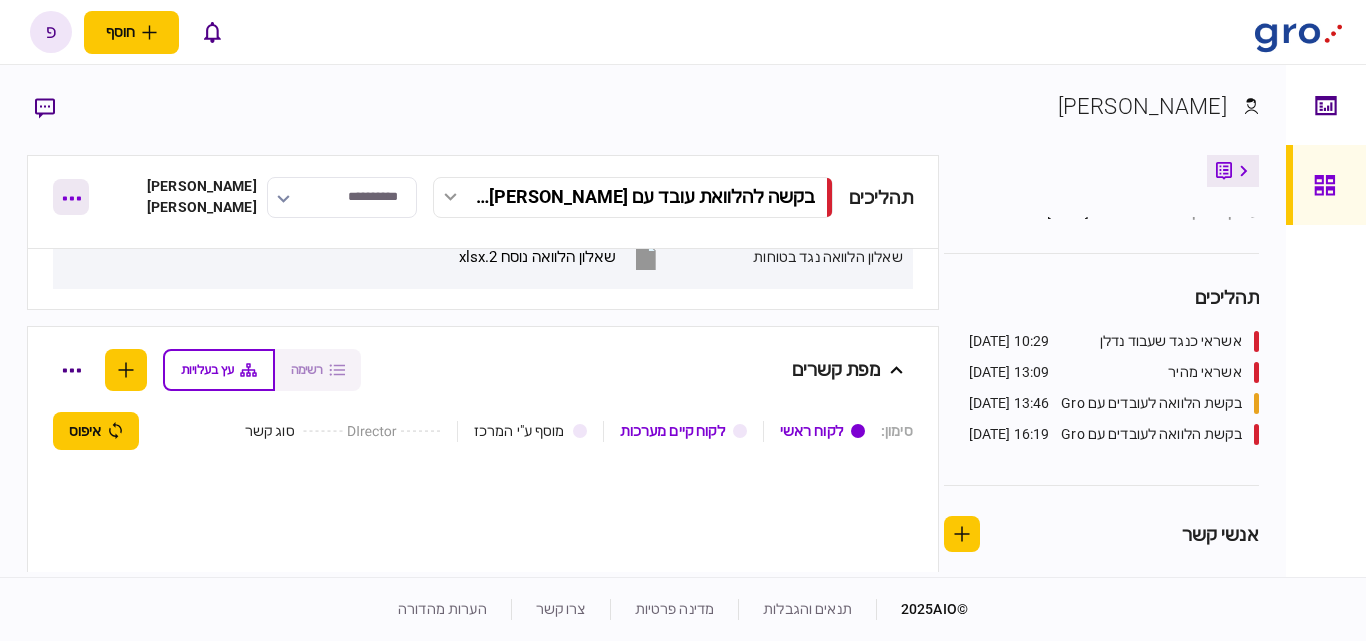 click 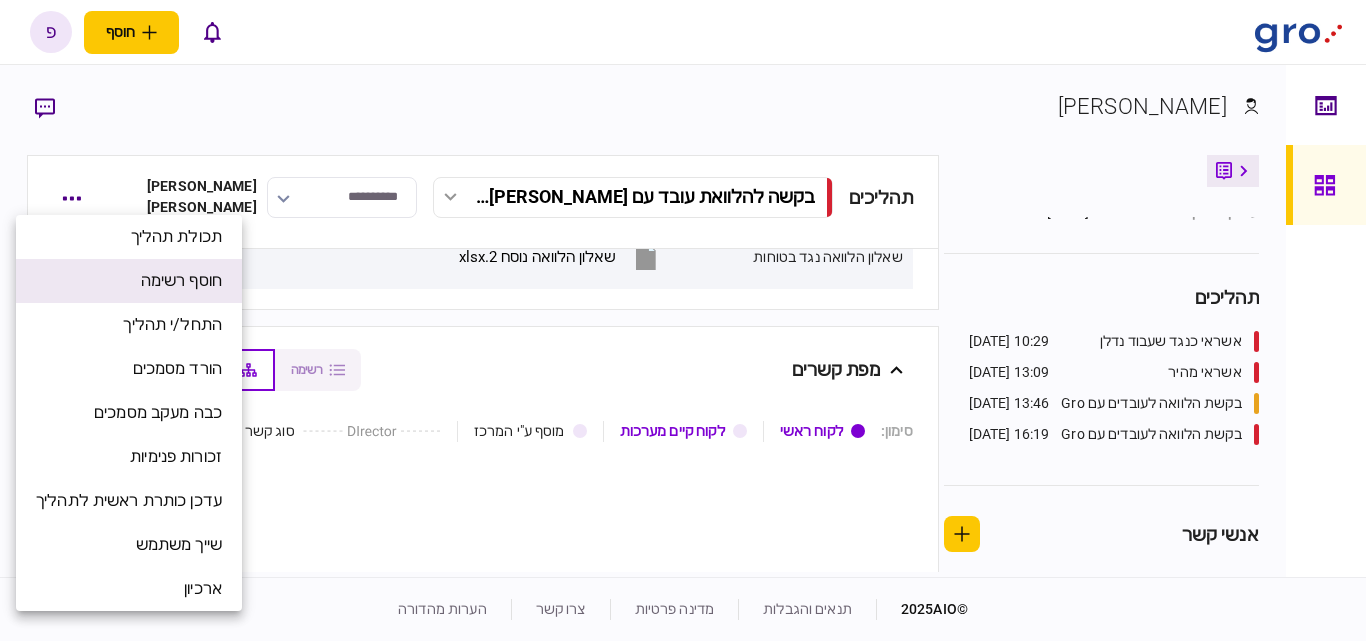 click on "חוסף רשימה" at bounding box center [181, 280] 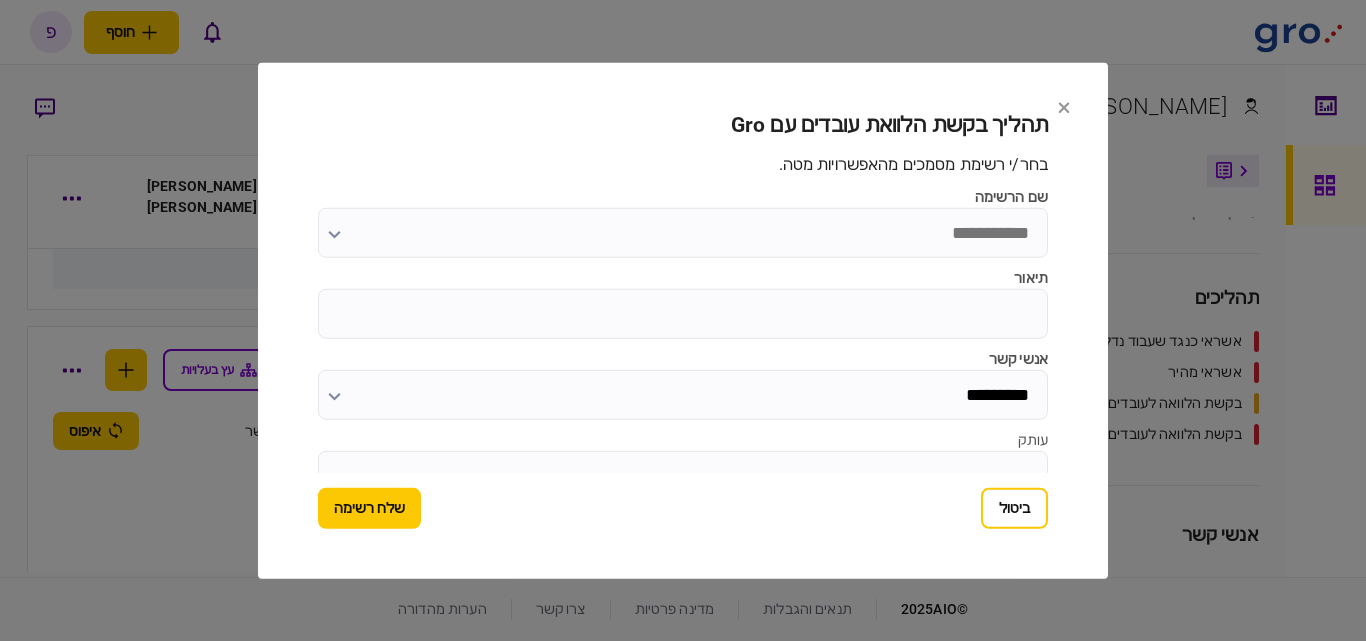click on "שם הרשימה" at bounding box center [683, 232] 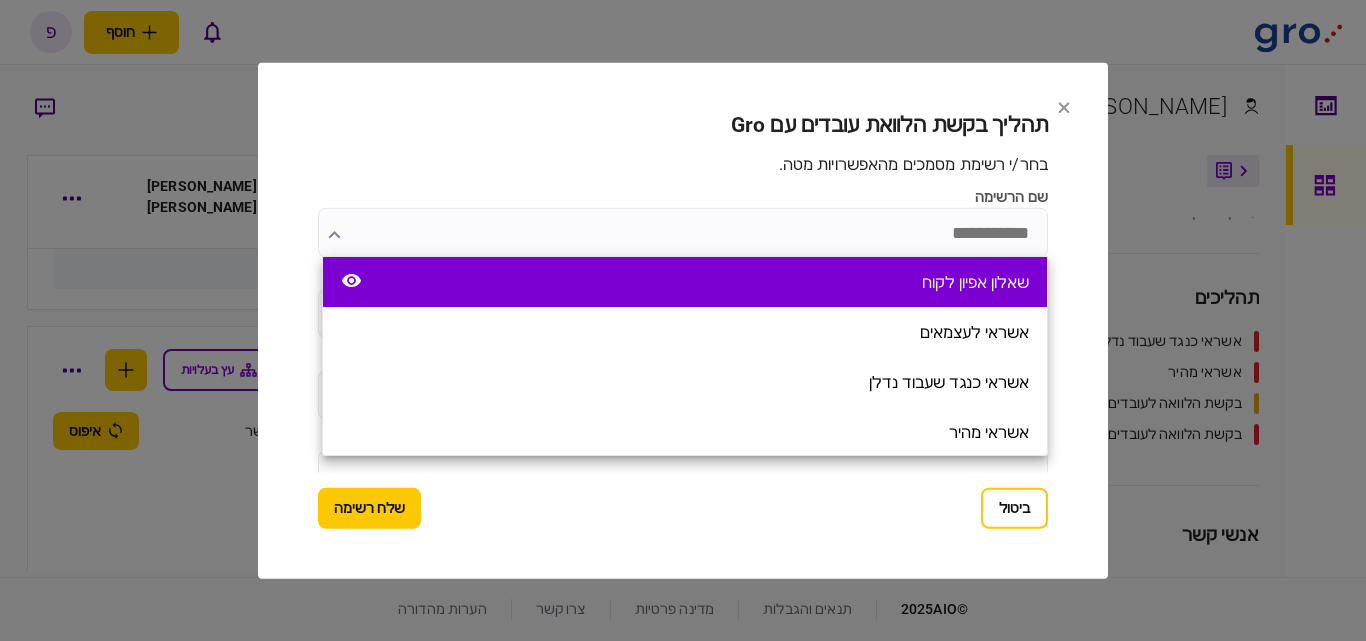 click on "שאלון אפיון לקוח" at bounding box center [975, 282] 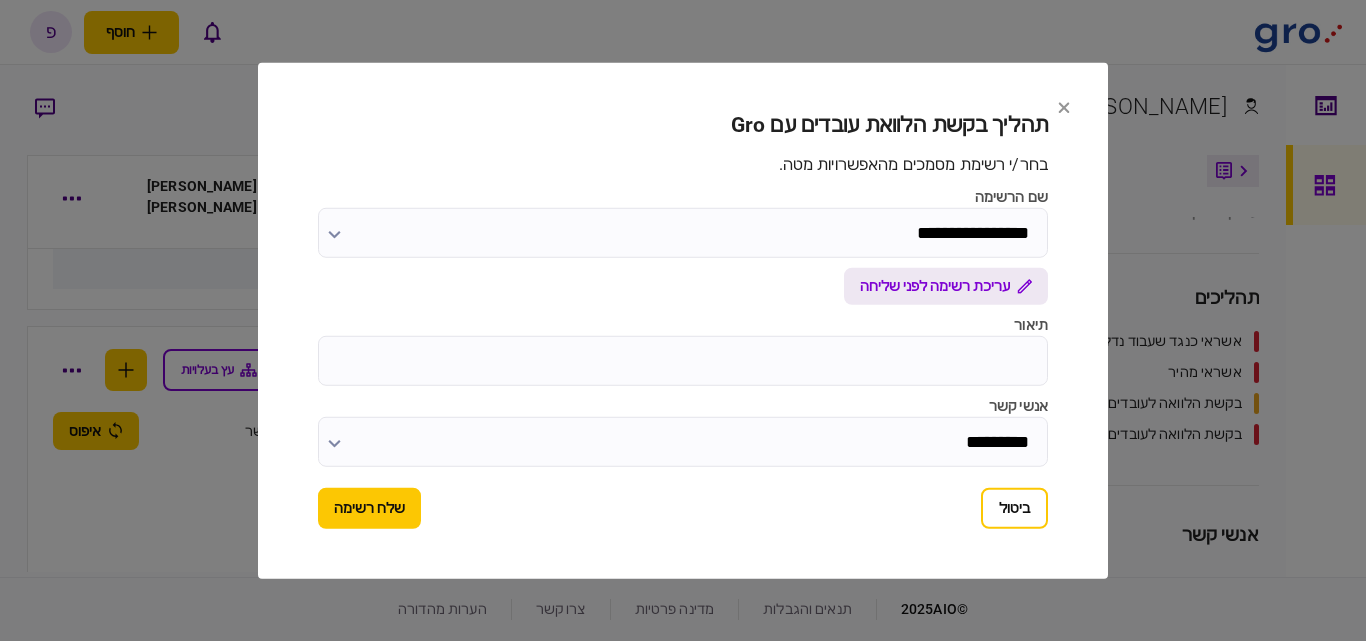 click on "עריכת רשימה לפני שליחה" at bounding box center (935, 285) 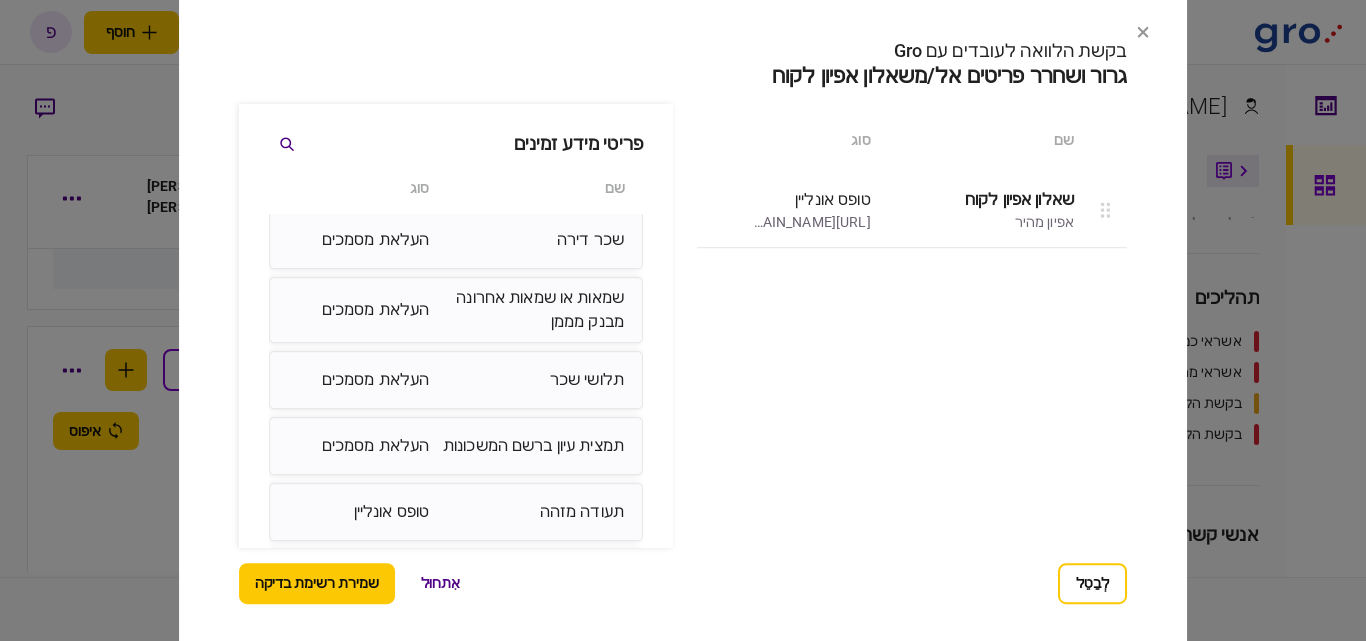 scroll, scrollTop: 2695, scrollLeft: 0, axis: vertical 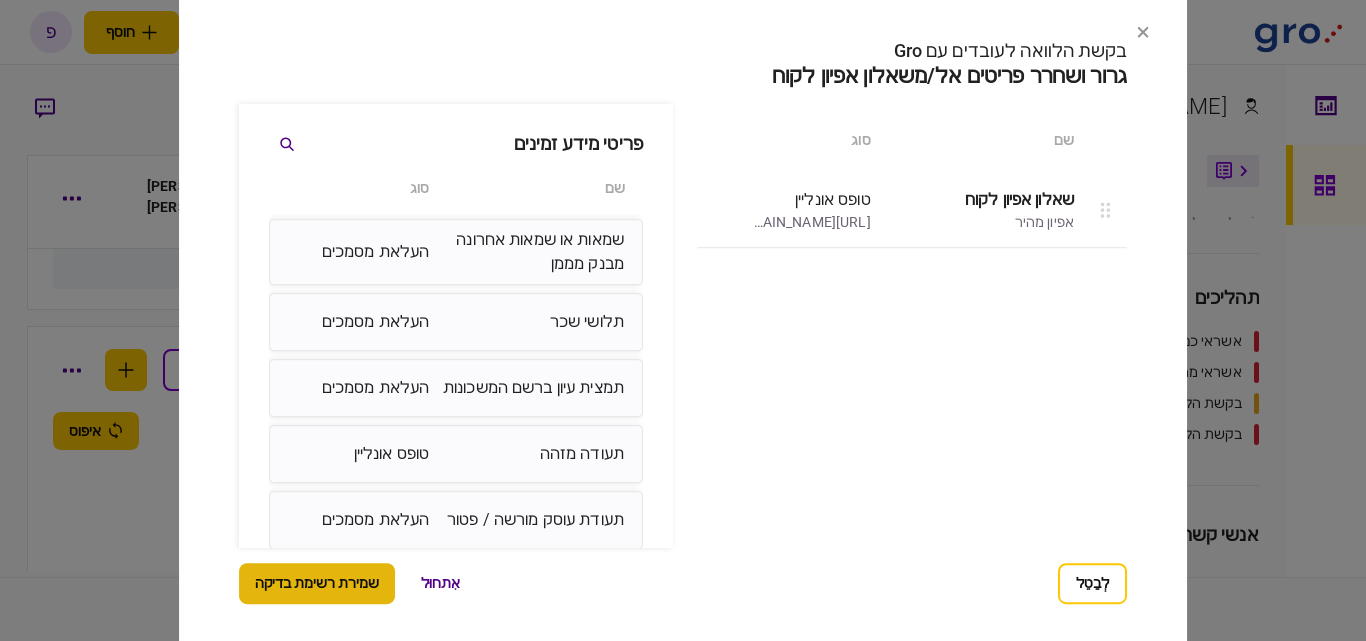 click on "שמירת רשימת בדיקה" at bounding box center [317, 583] 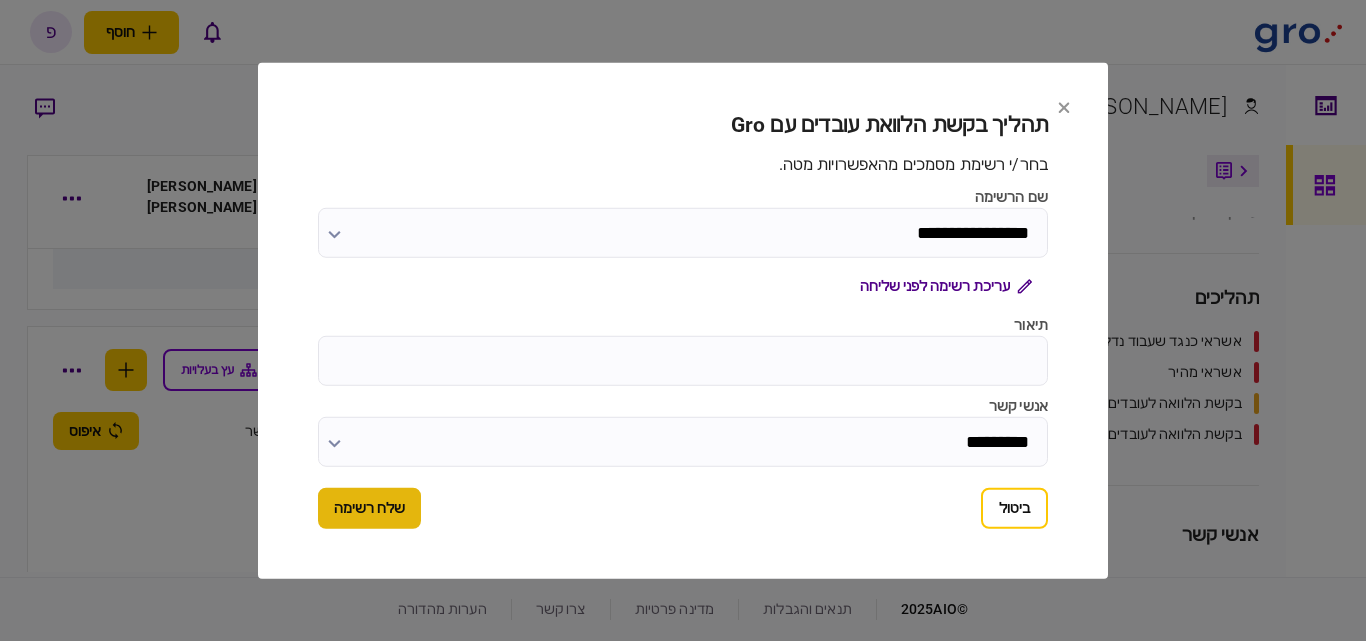 click on "שלח רשימה" at bounding box center [369, 508] 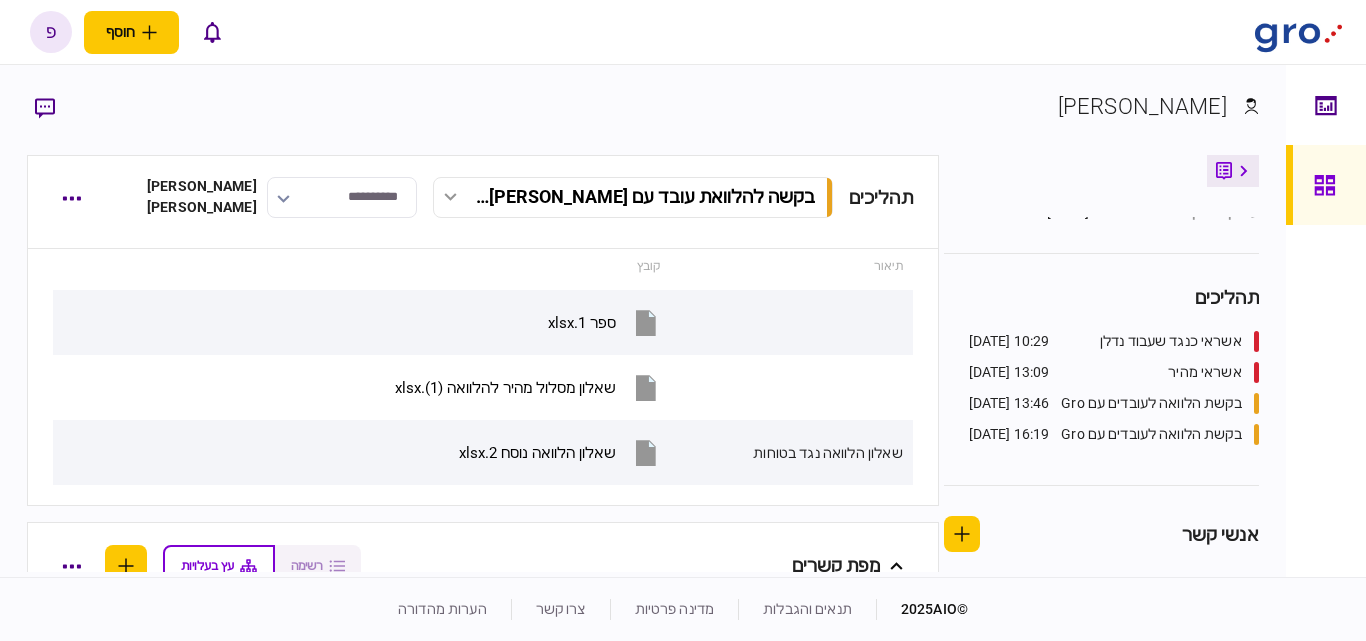 scroll, scrollTop: 502, scrollLeft: 0, axis: vertical 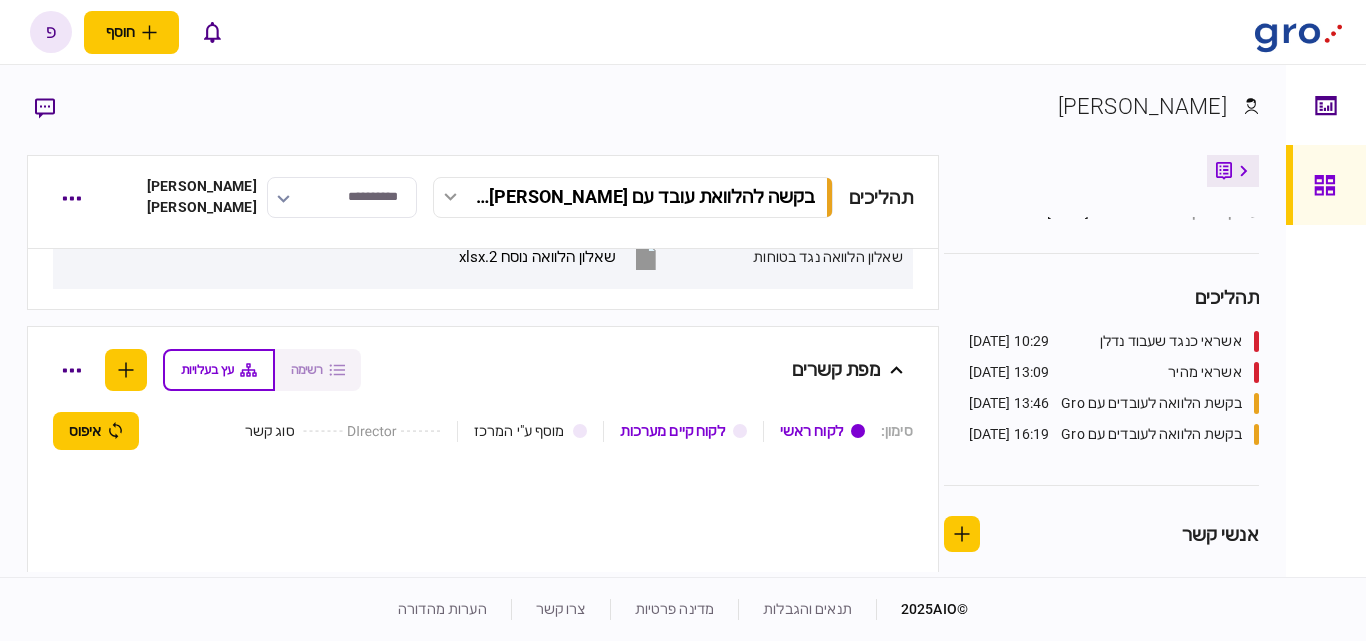 click on "[PERSON_NAME]" at bounding box center [1142, 106] 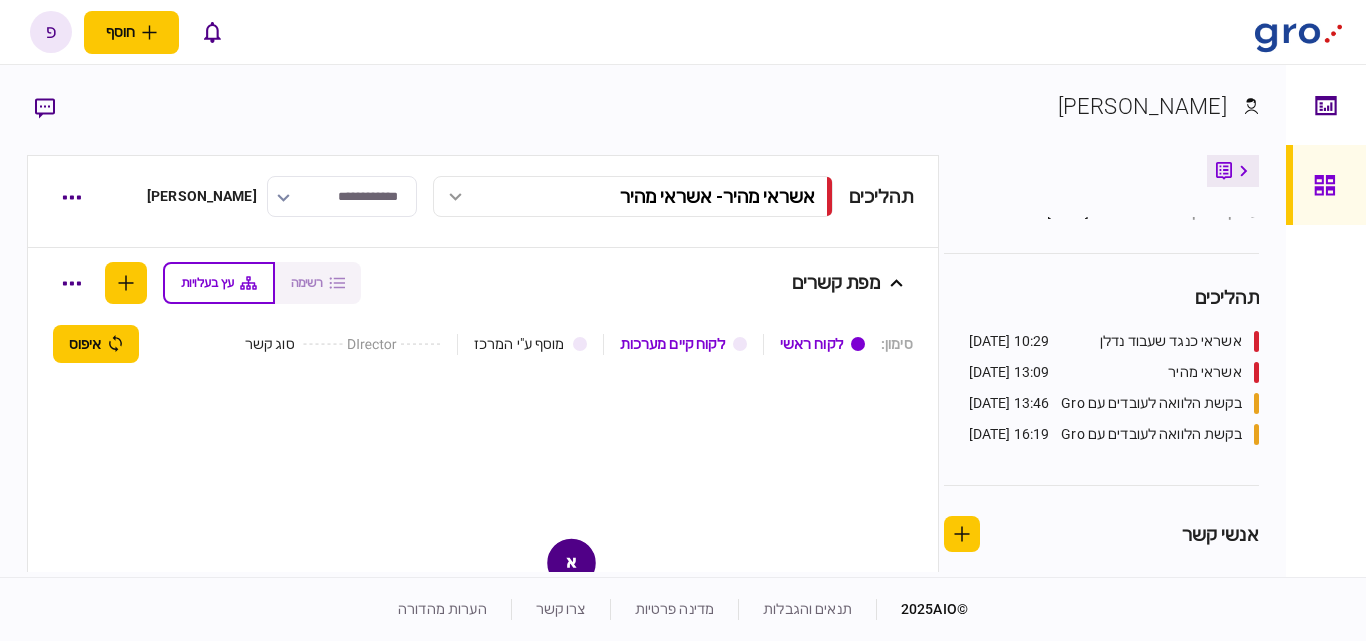 scroll, scrollTop: 306, scrollLeft: 0, axis: vertical 